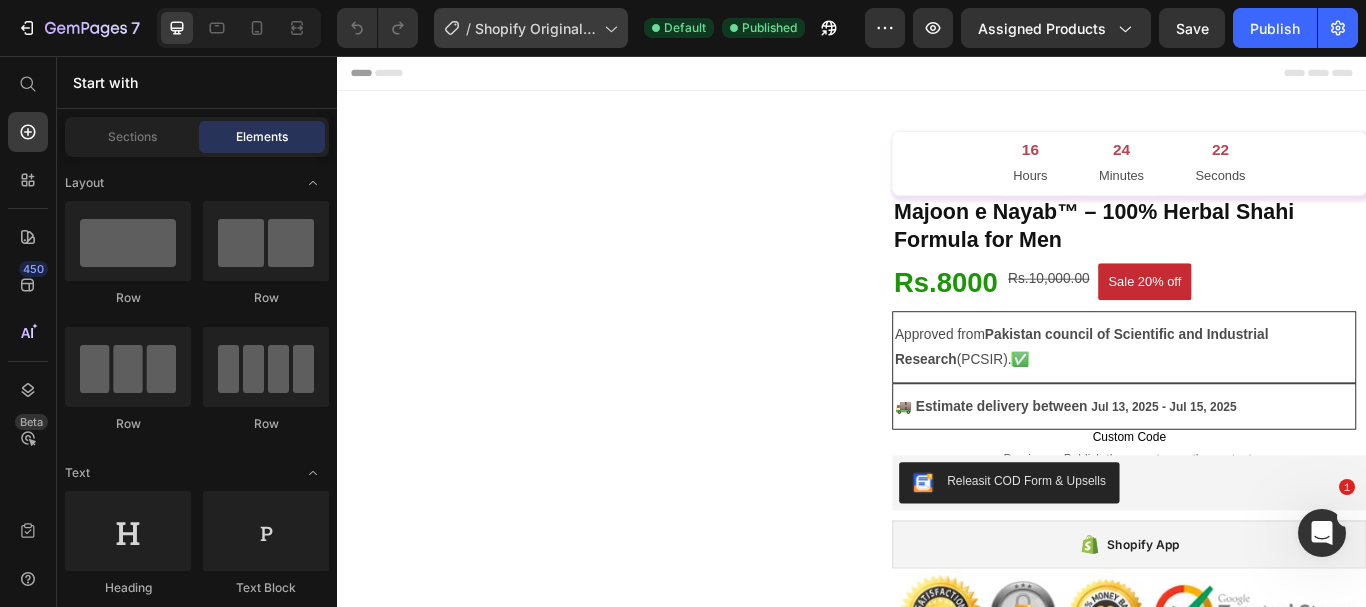 scroll, scrollTop: 0, scrollLeft: 0, axis: both 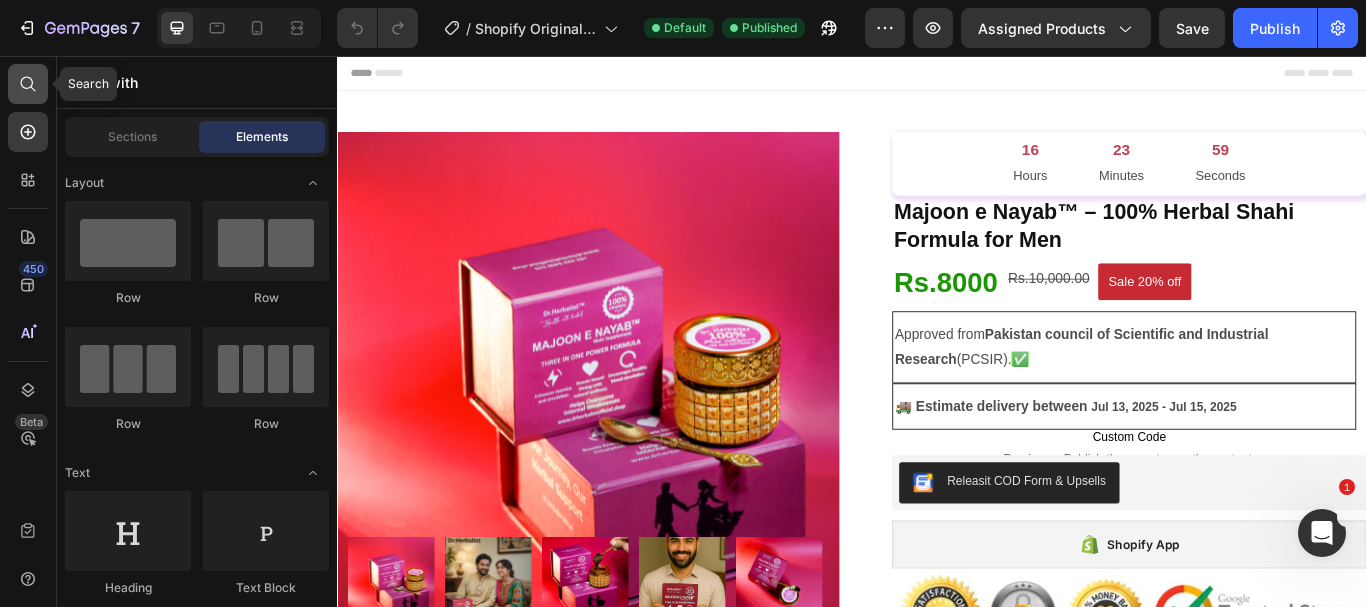 click 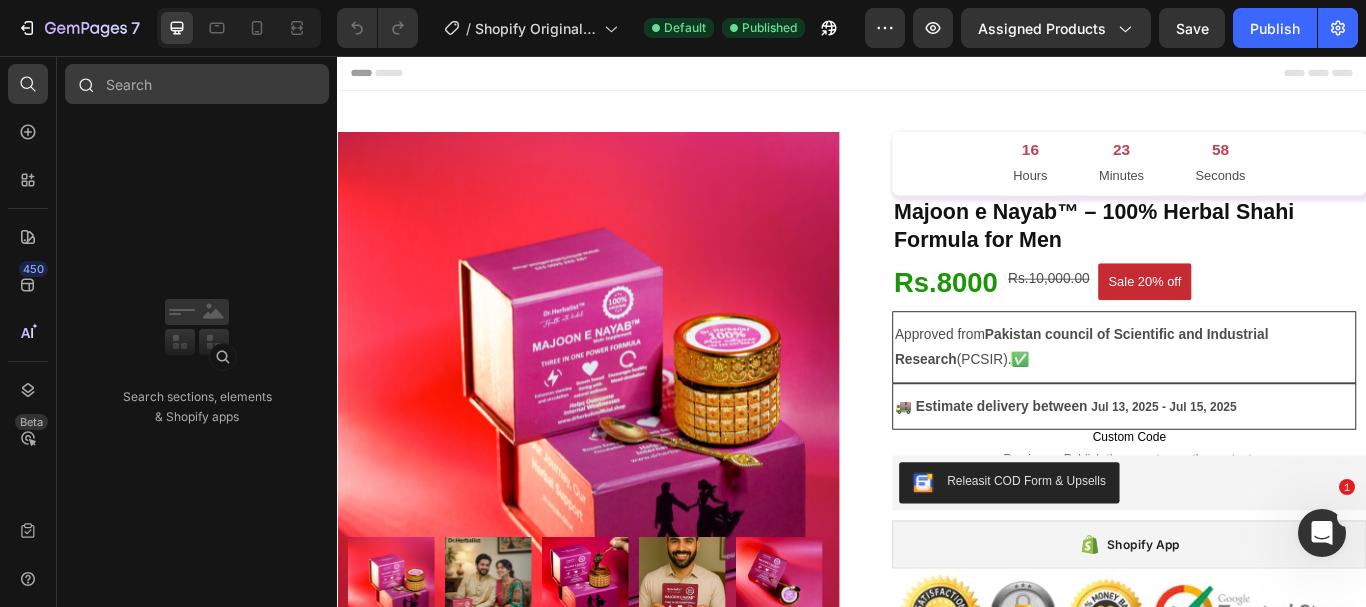 click at bounding box center (197, 84) 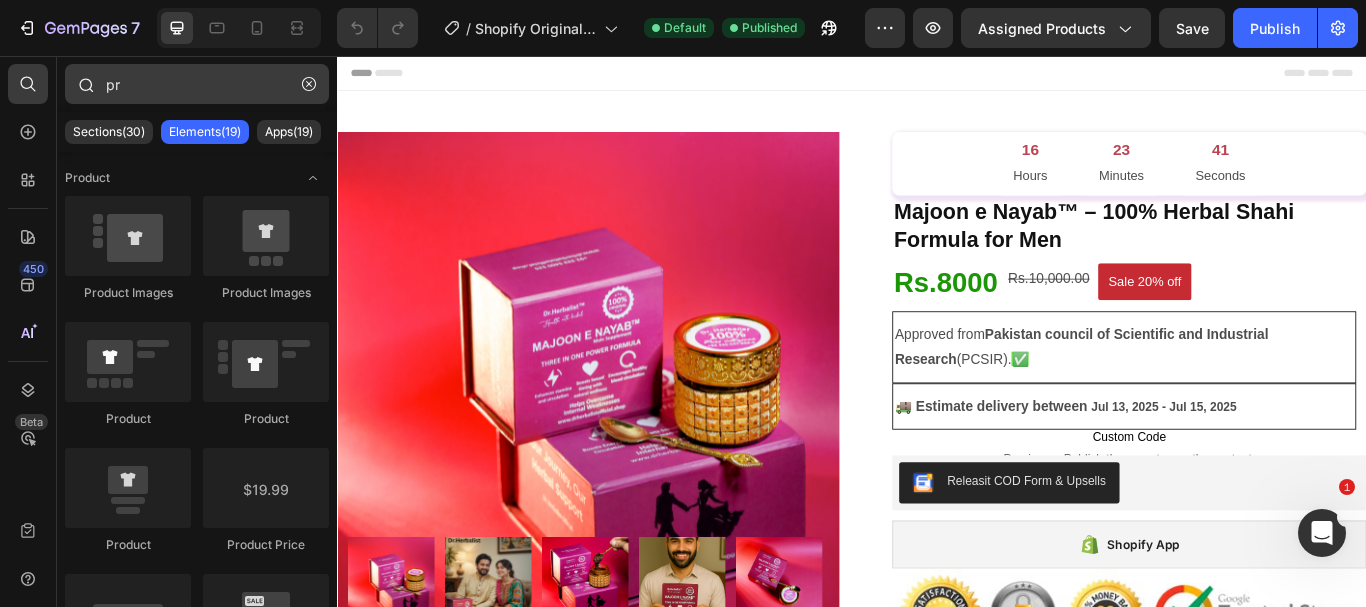 type on "p" 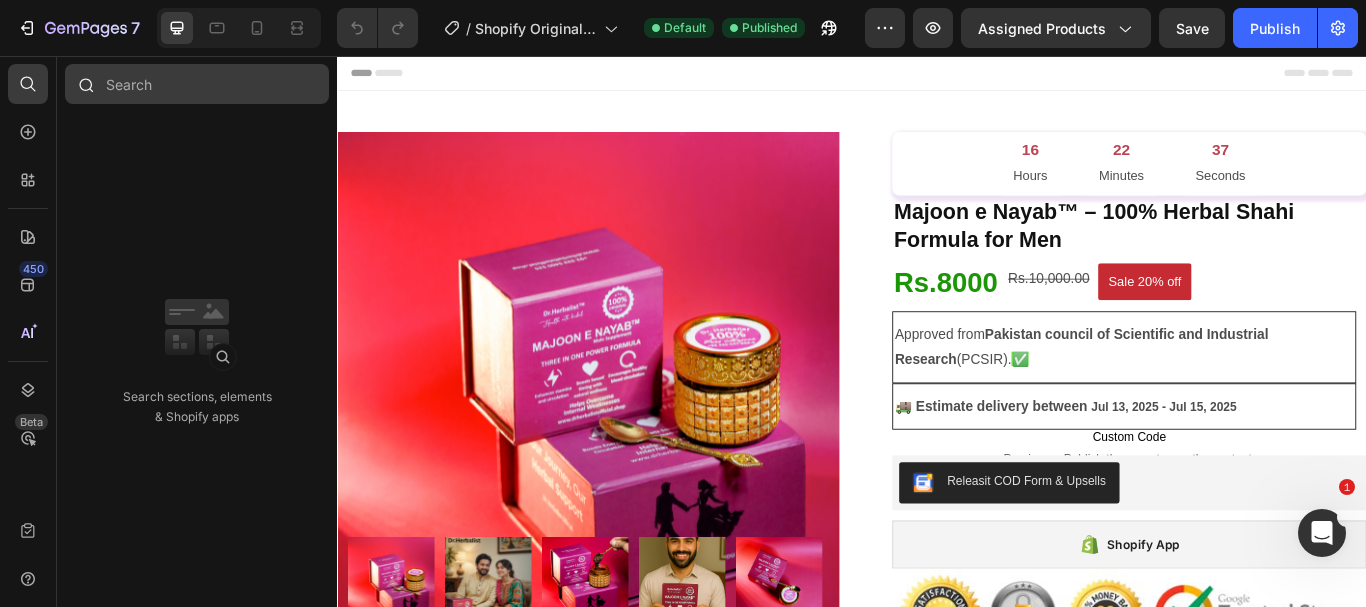 click at bounding box center [197, 84] 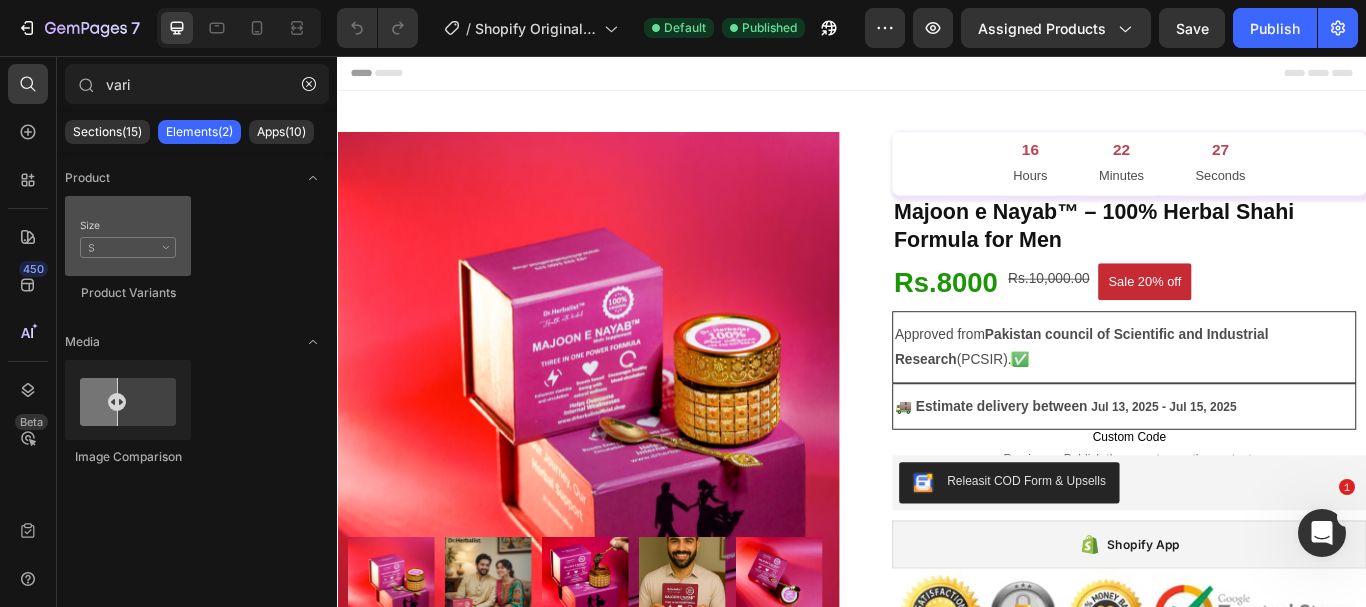 type on "vari" 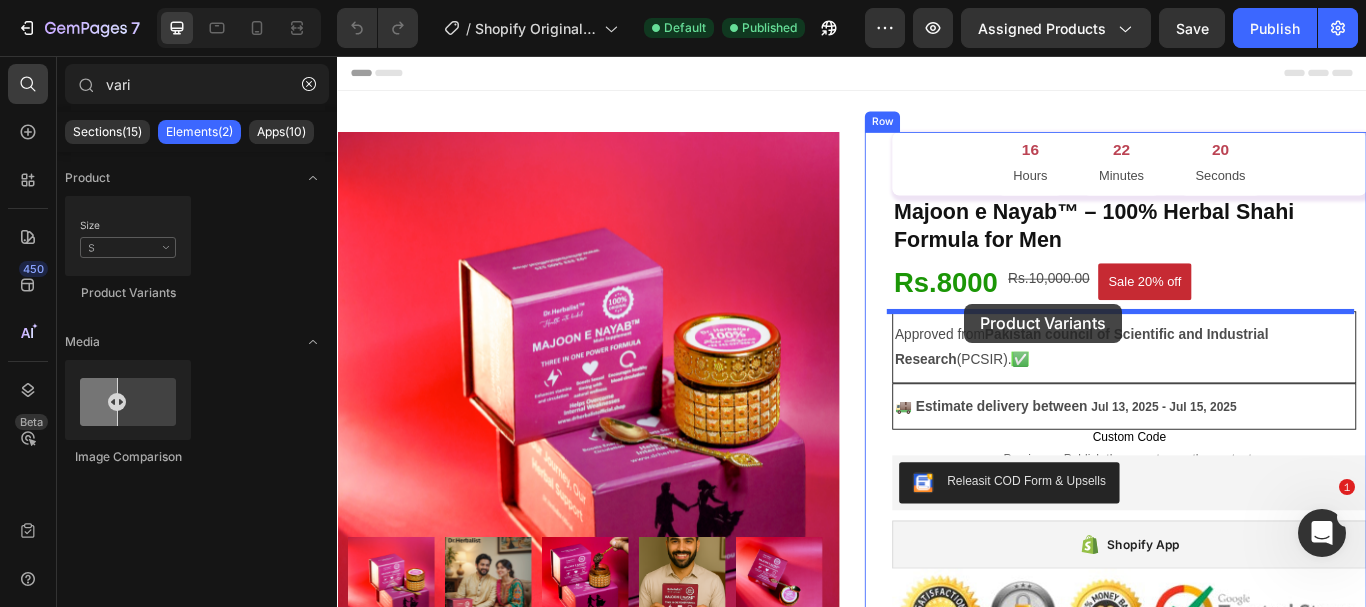 drag, startPoint x: 492, startPoint y: 287, endPoint x: 1068, endPoint y: 345, distance: 578.9128 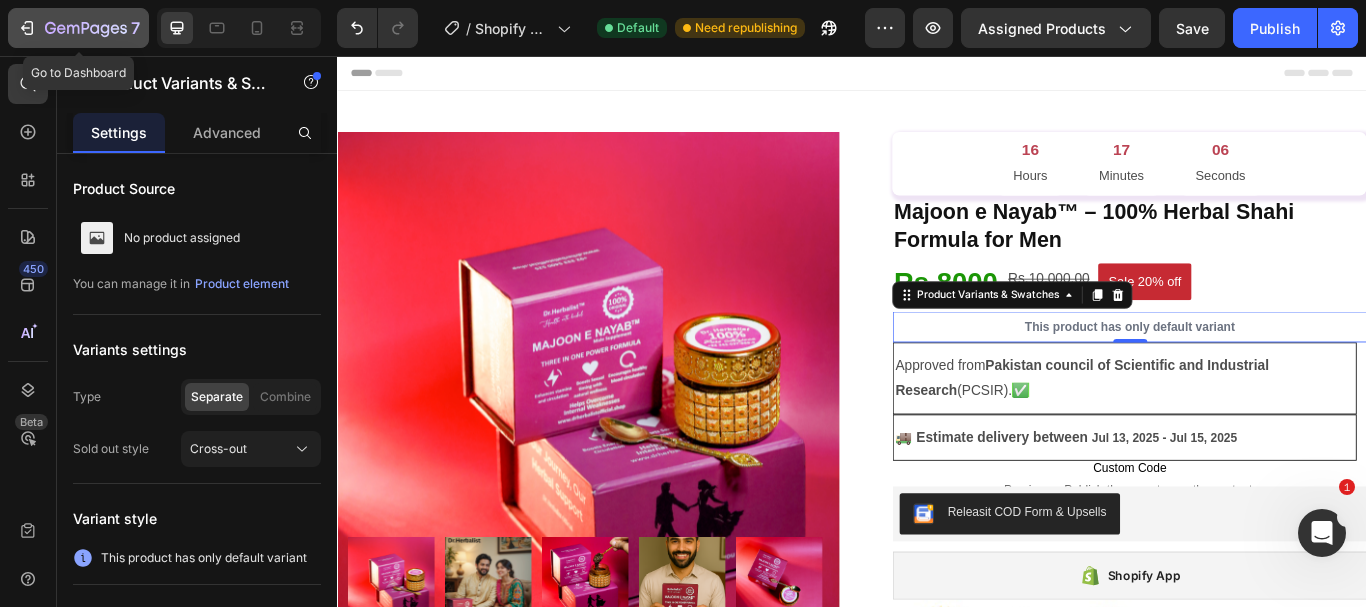click on "7" 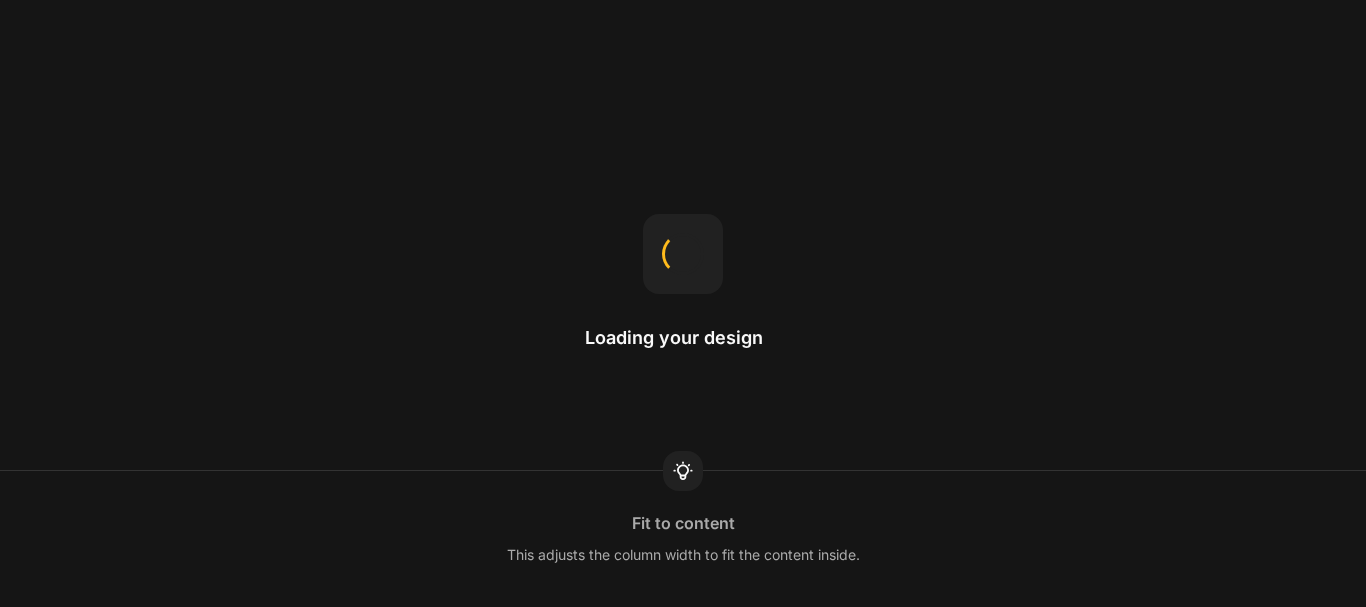 scroll, scrollTop: 0, scrollLeft: 0, axis: both 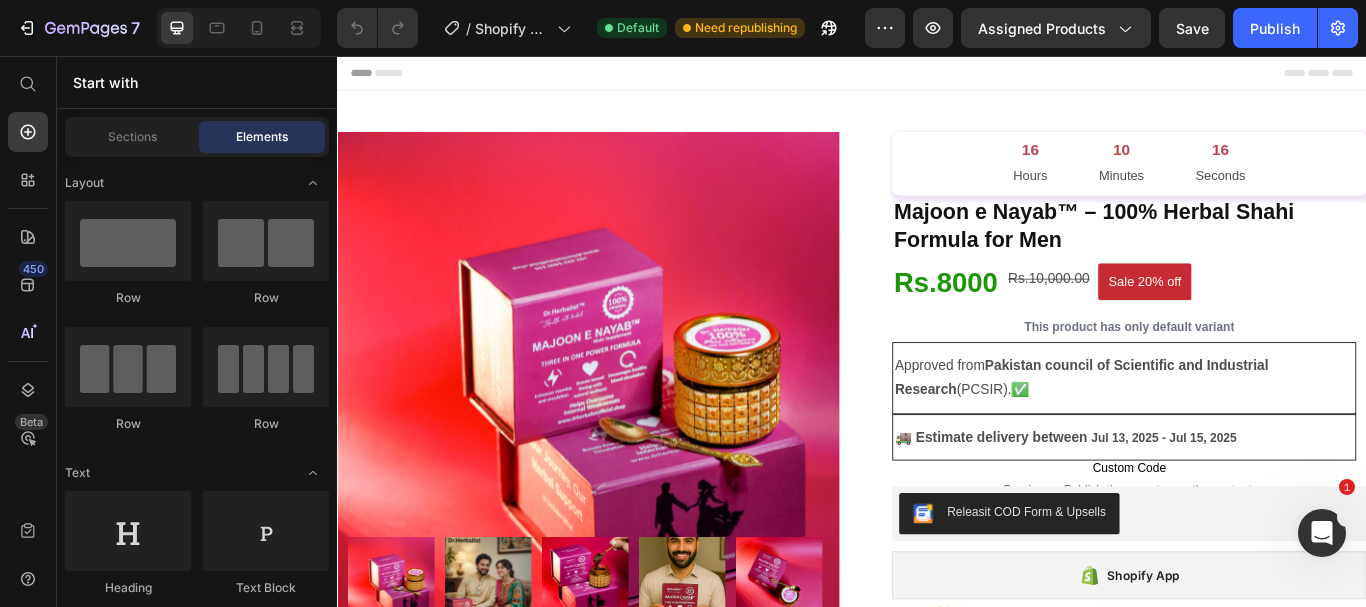 click on "This product has only default variant" at bounding box center [1260, 372] 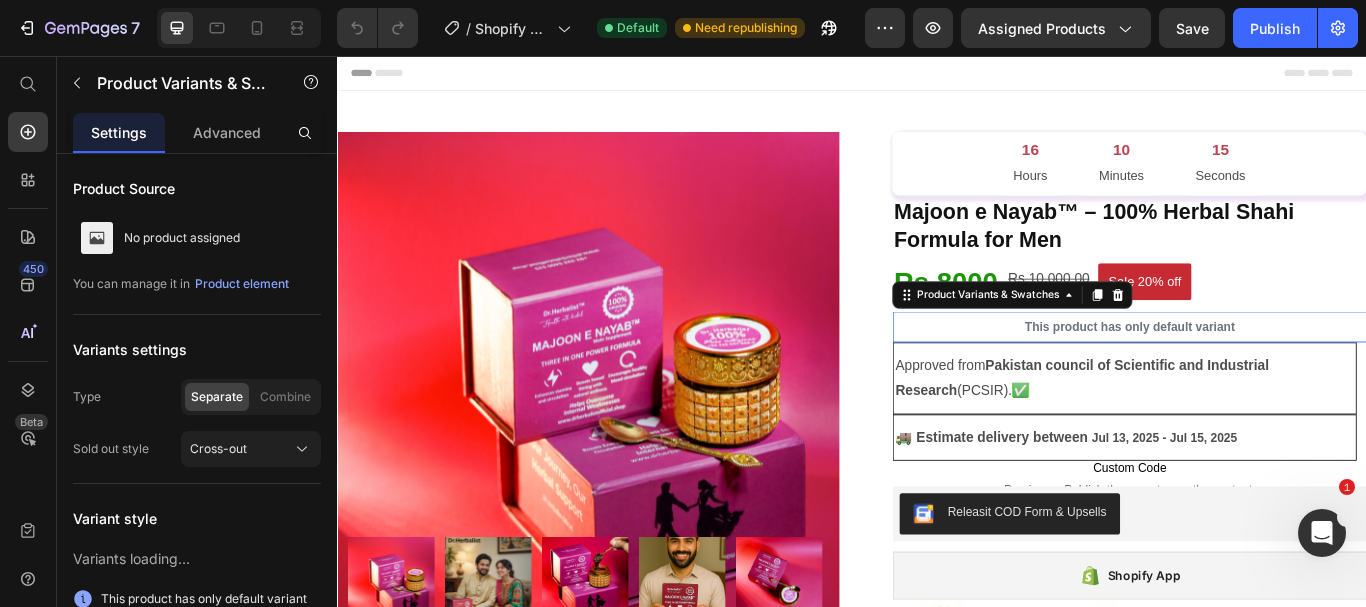 click on "This product has only default variant" at bounding box center [1260, 372] 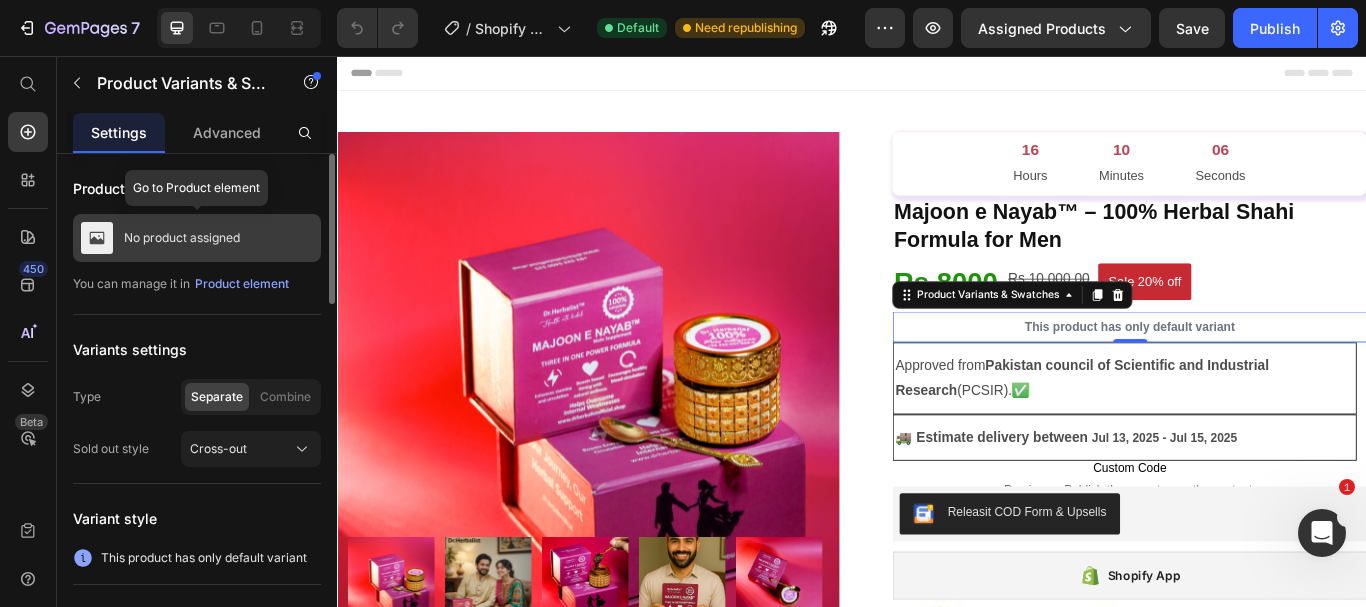click on "No product assigned" at bounding box center [182, 238] 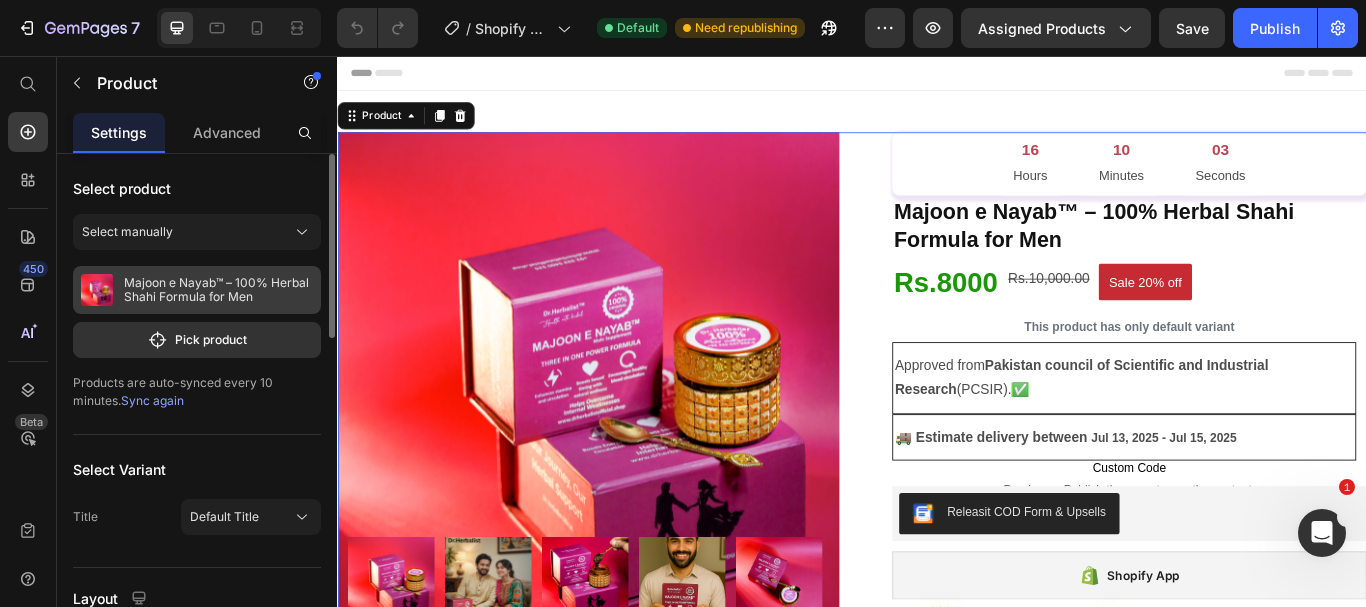 click on "Majoon e Nayab™ – 100% Herbal Shahi Formula for Men" at bounding box center [197, 290] 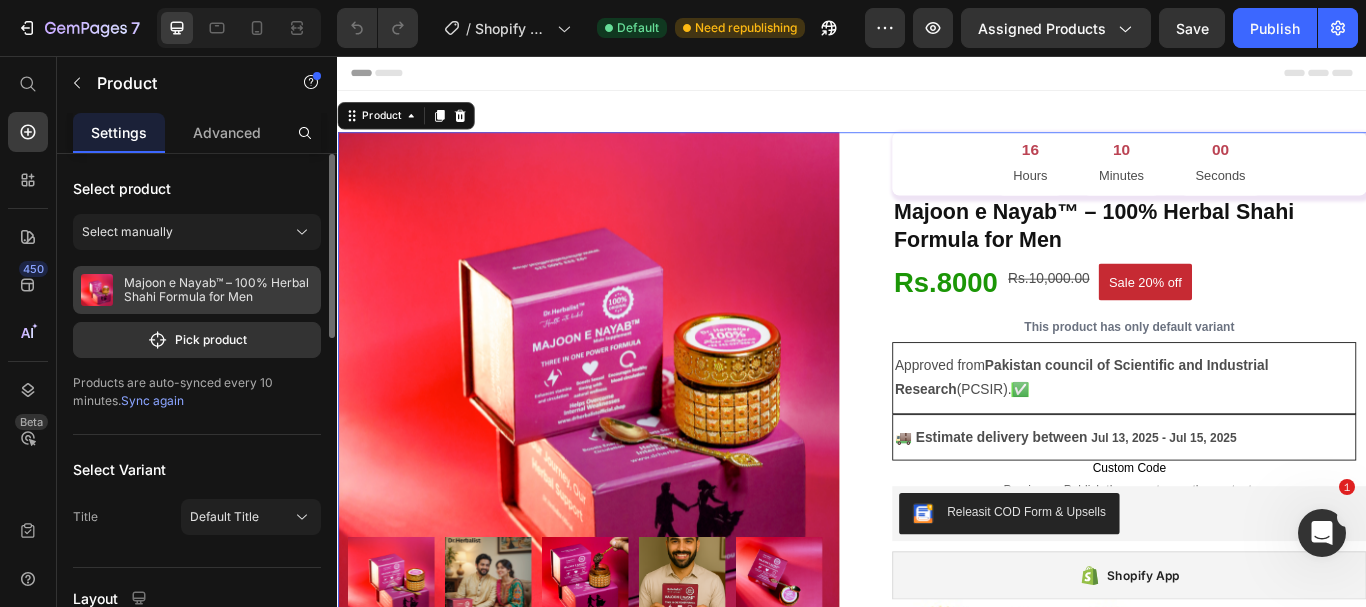 click on "Majoon e Nayab™ – 100% Herbal Shahi Formula for Men" at bounding box center [218, 290] 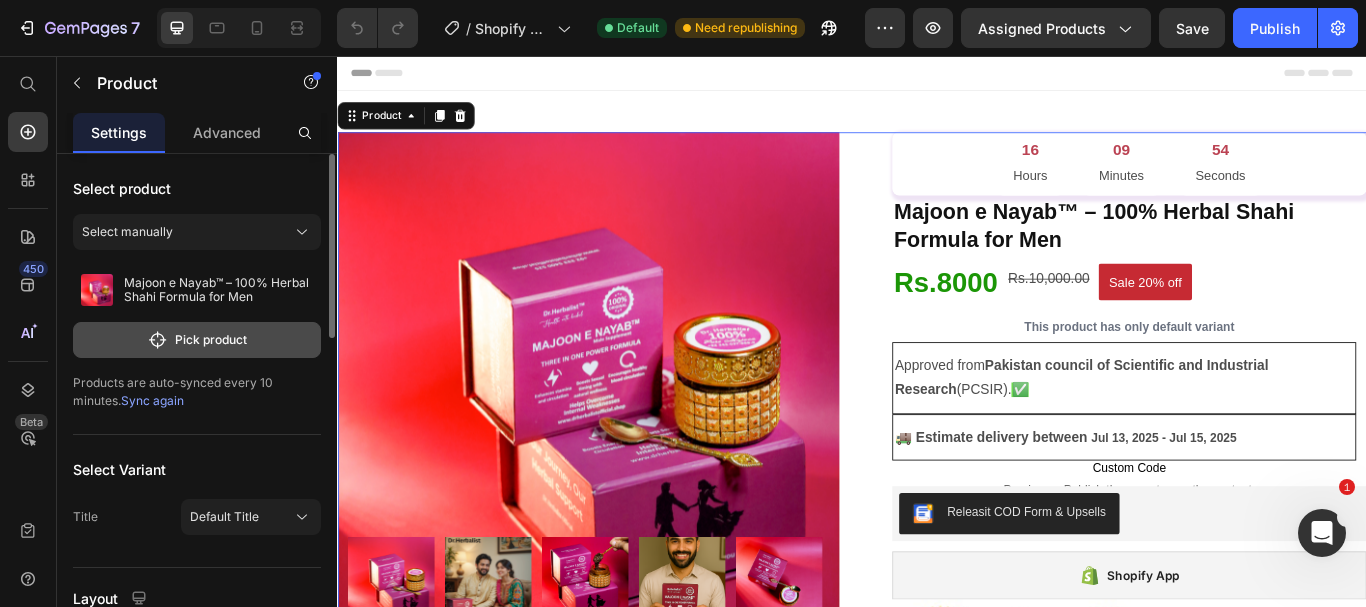 click on "Pick product" at bounding box center [197, 340] 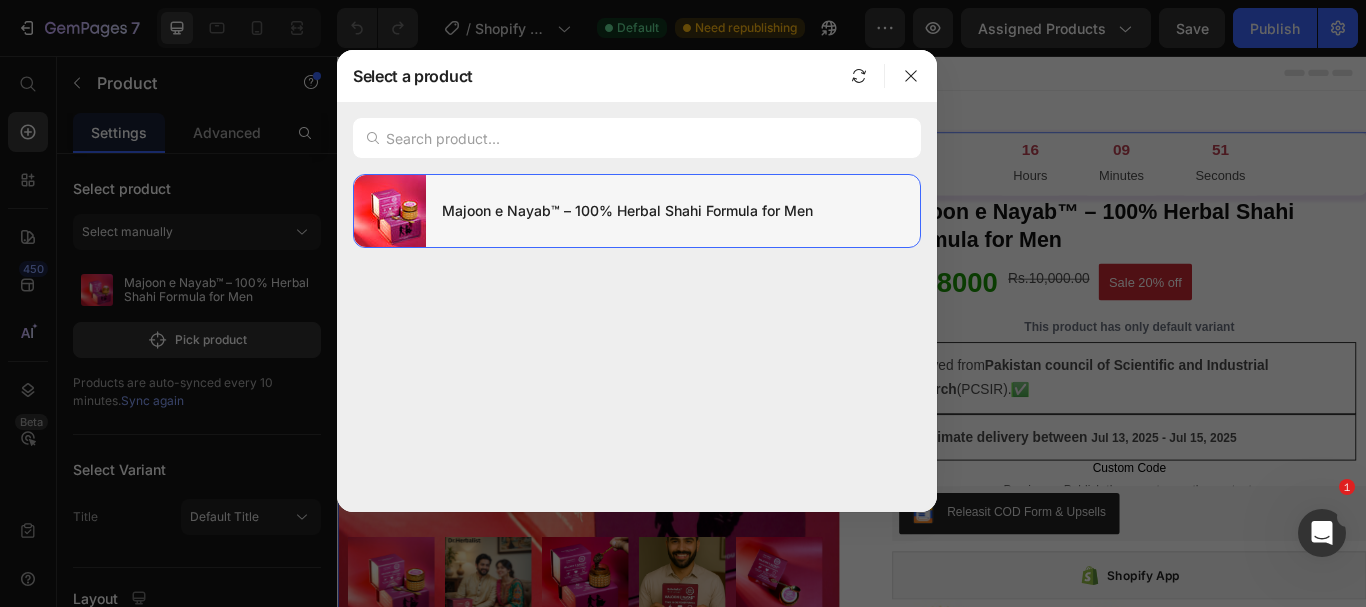 click on "Majoon e Nayab™ – 100% Herbal Shahi Formula for Men" at bounding box center [673, 211] 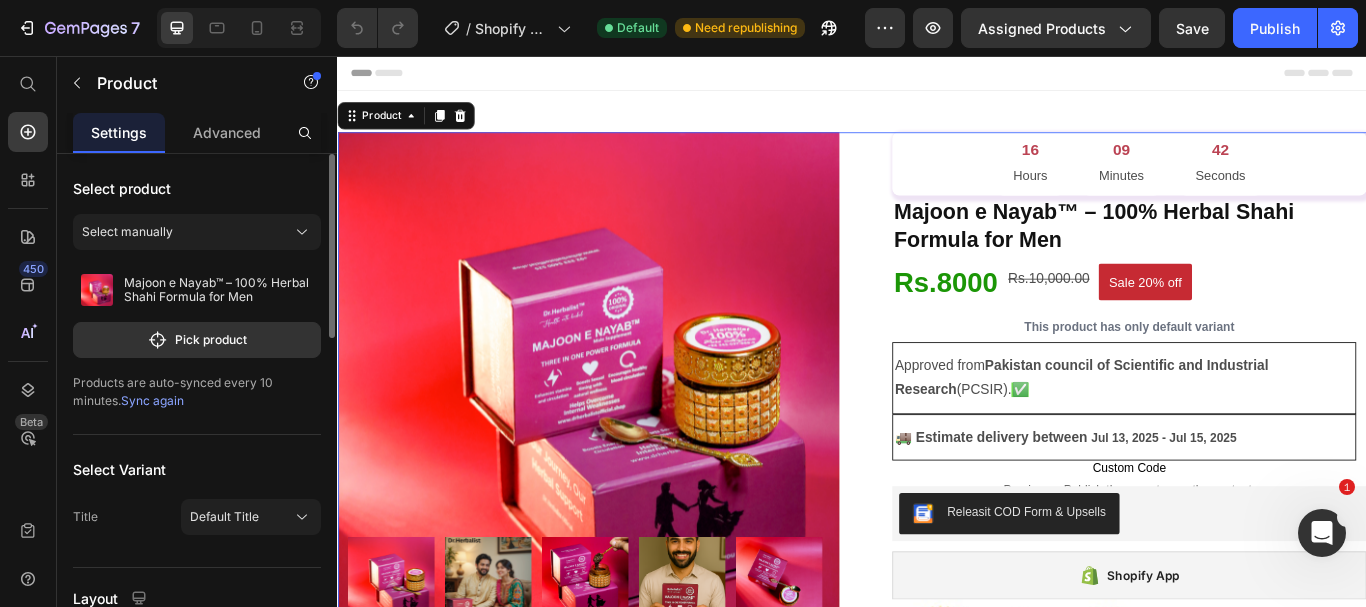 click on "Sync again" at bounding box center [152, 400] 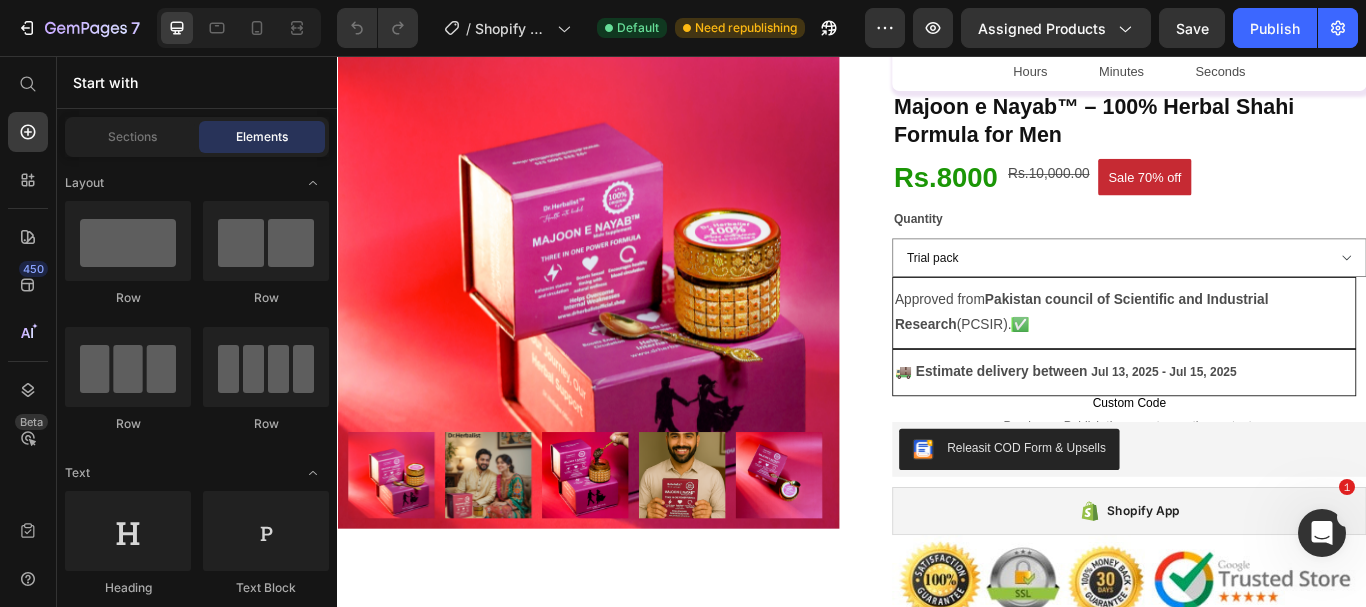 scroll, scrollTop: 136, scrollLeft: 0, axis: vertical 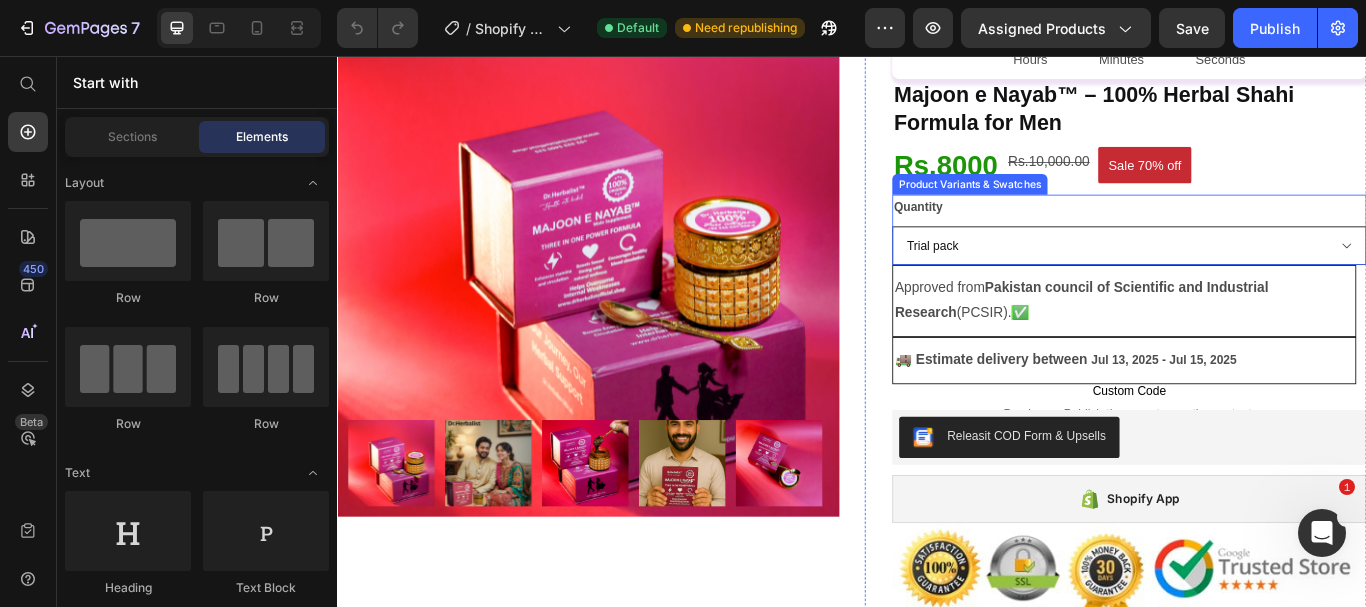 click on "Trial pack Half Pack Full Pack" at bounding box center [1260, 277] 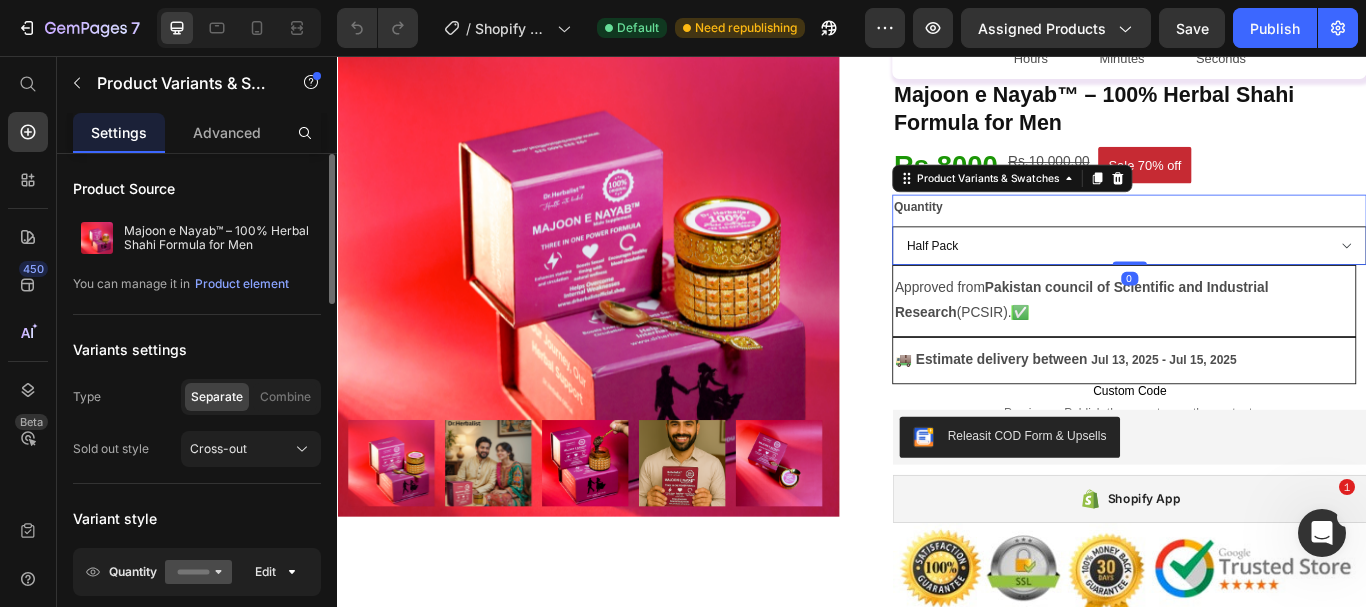 click on "Trial pack Half Pack Full Pack" at bounding box center [1260, 277] 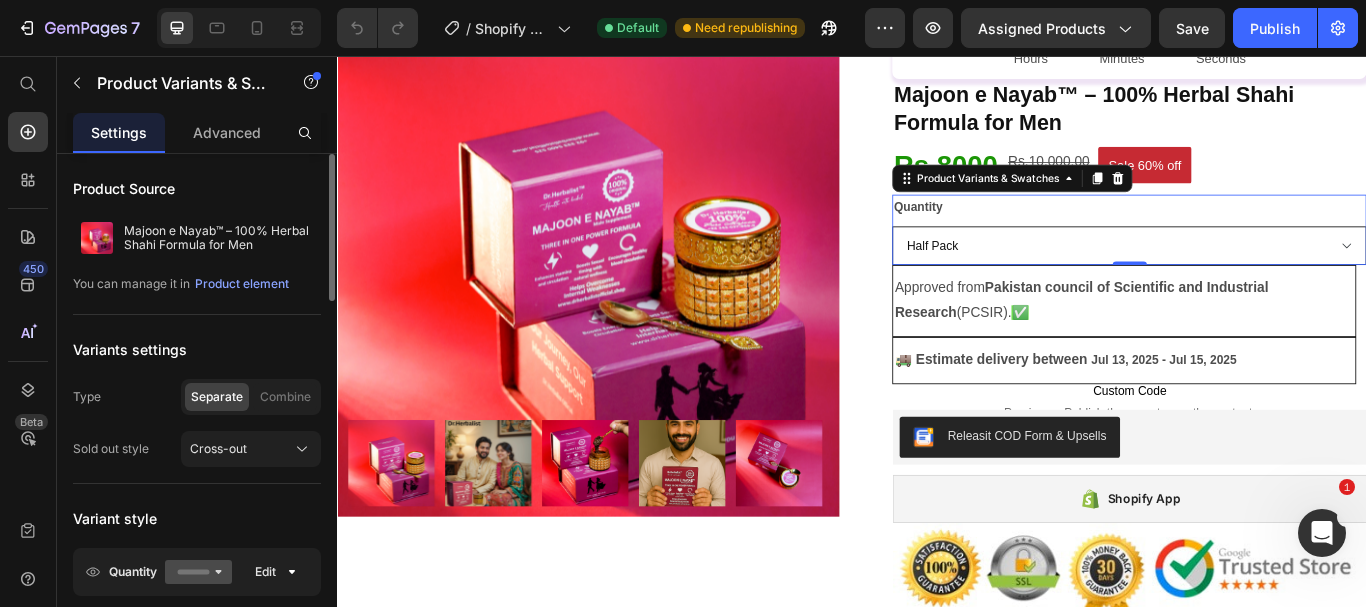 click on "Trial pack Half Pack Full Pack" at bounding box center (1260, 277) 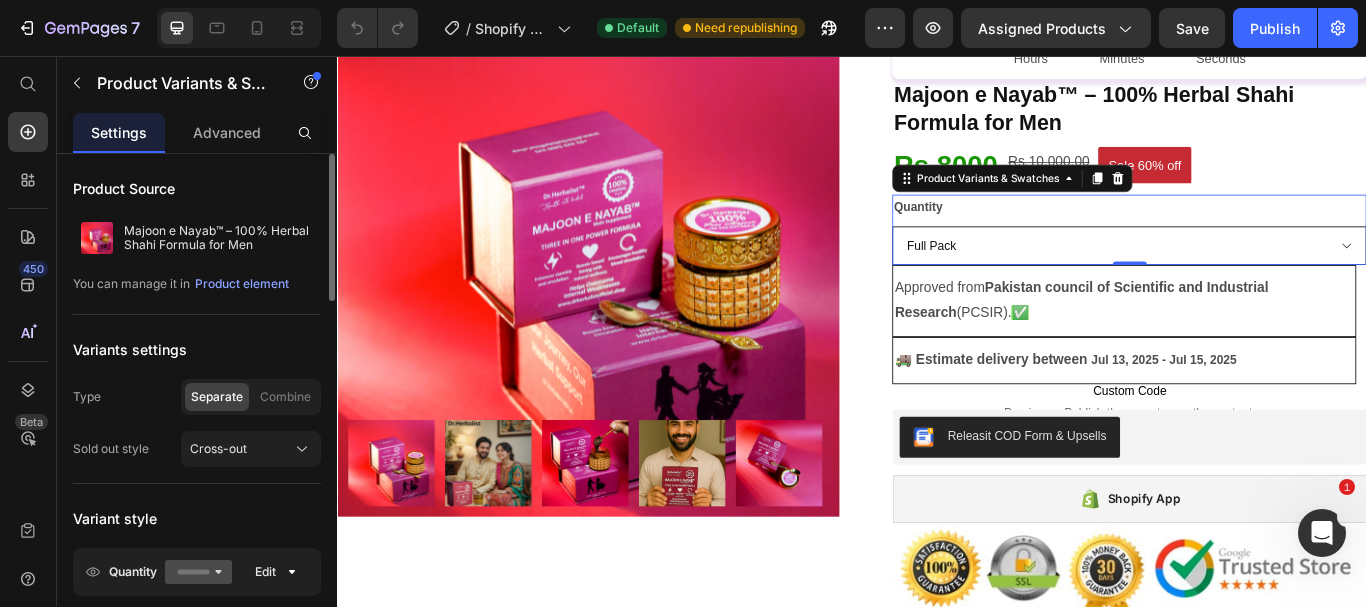 click on "Trial pack Half Pack Full Pack" at bounding box center (1260, 277) 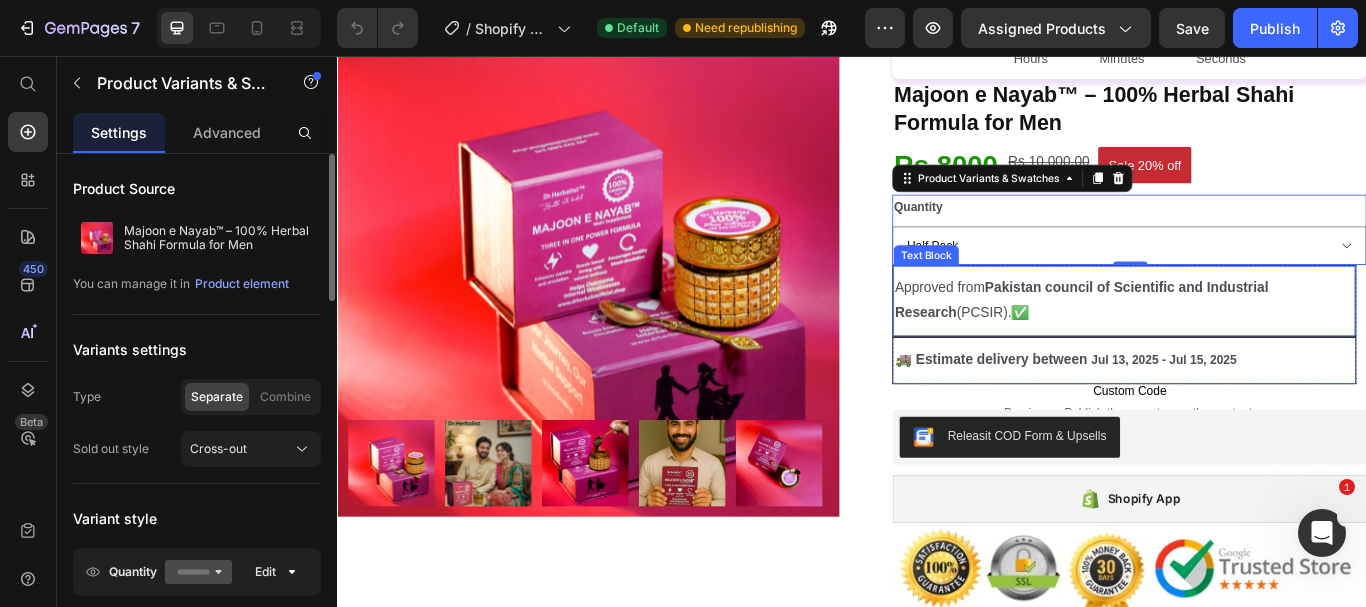 select on "Full Pack" 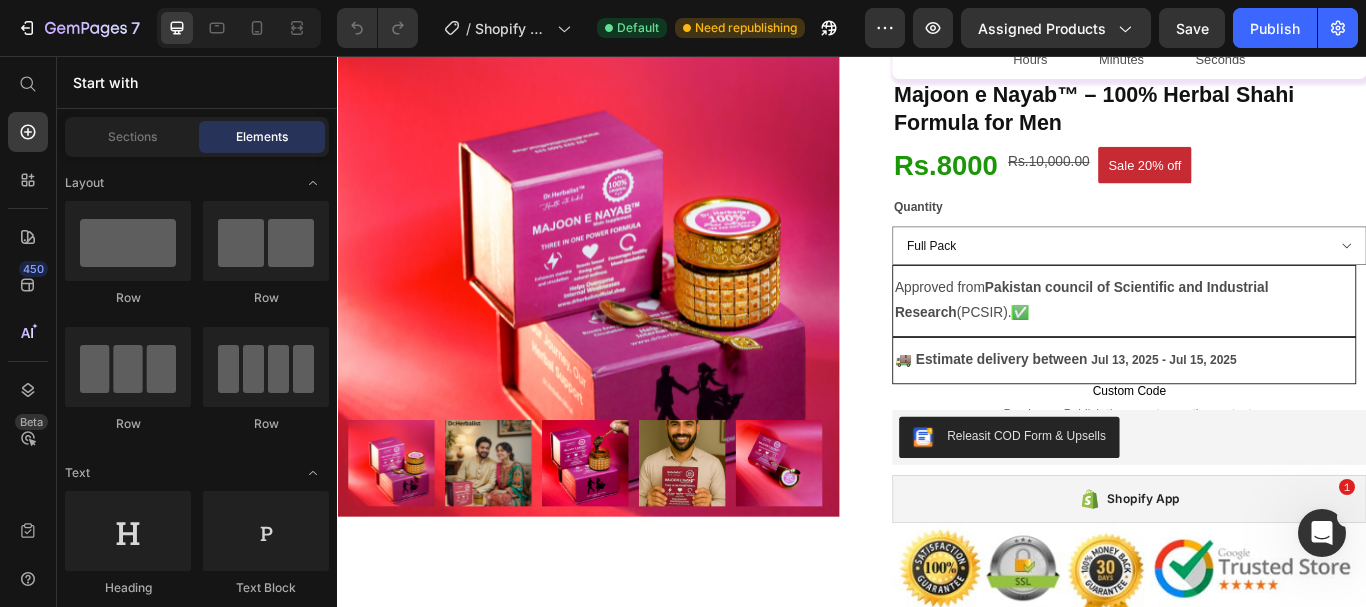 scroll, scrollTop: 163, scrollLeft: 0, axis: vertical 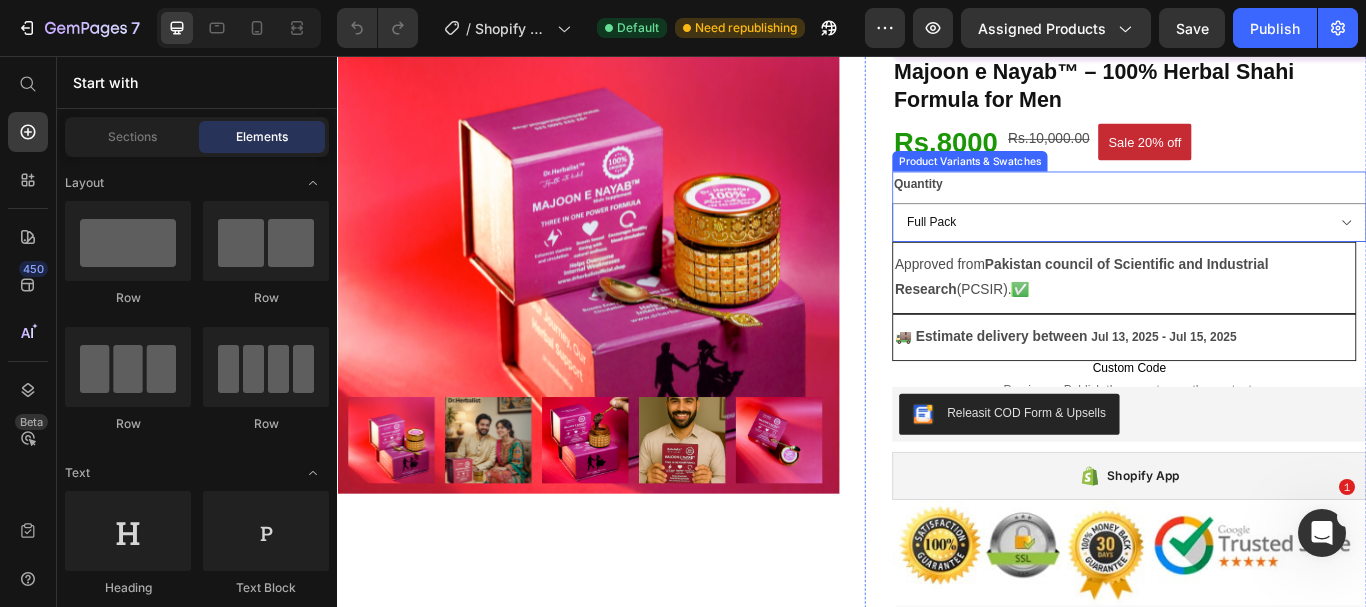click on "Quantity Trial pack Half Pack Full Pack" at bounding box center [1260, 232] 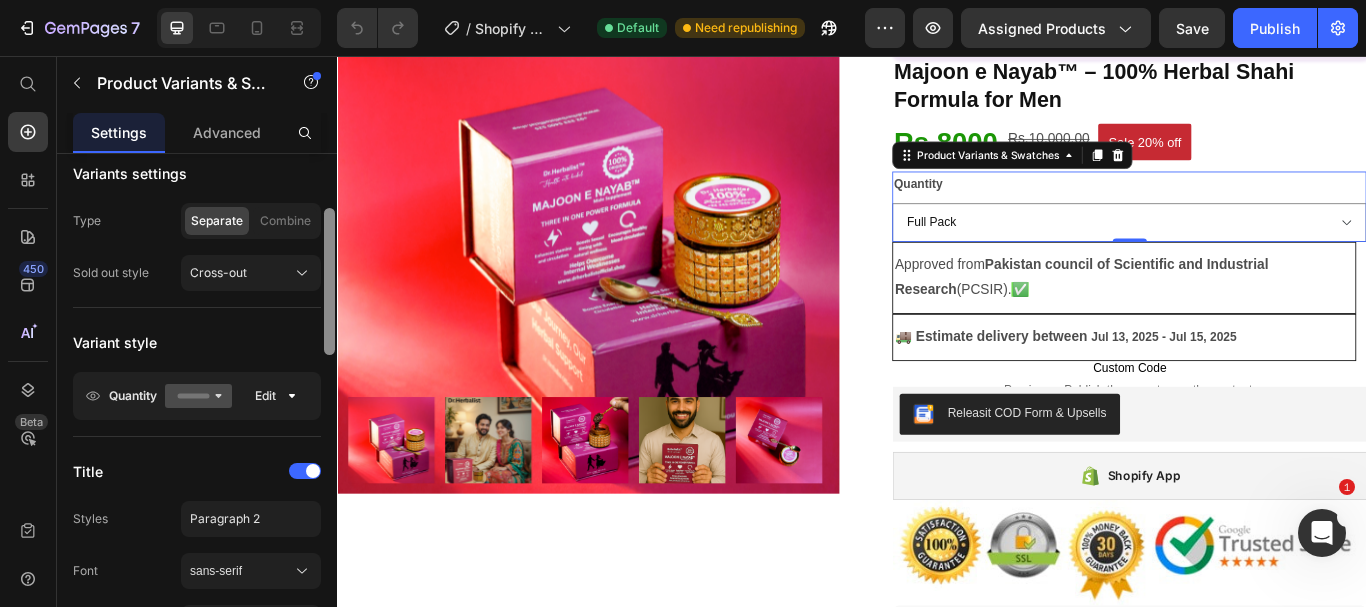 scroll, scrollTop: 179, scrollLeft: 0, axis: vertical 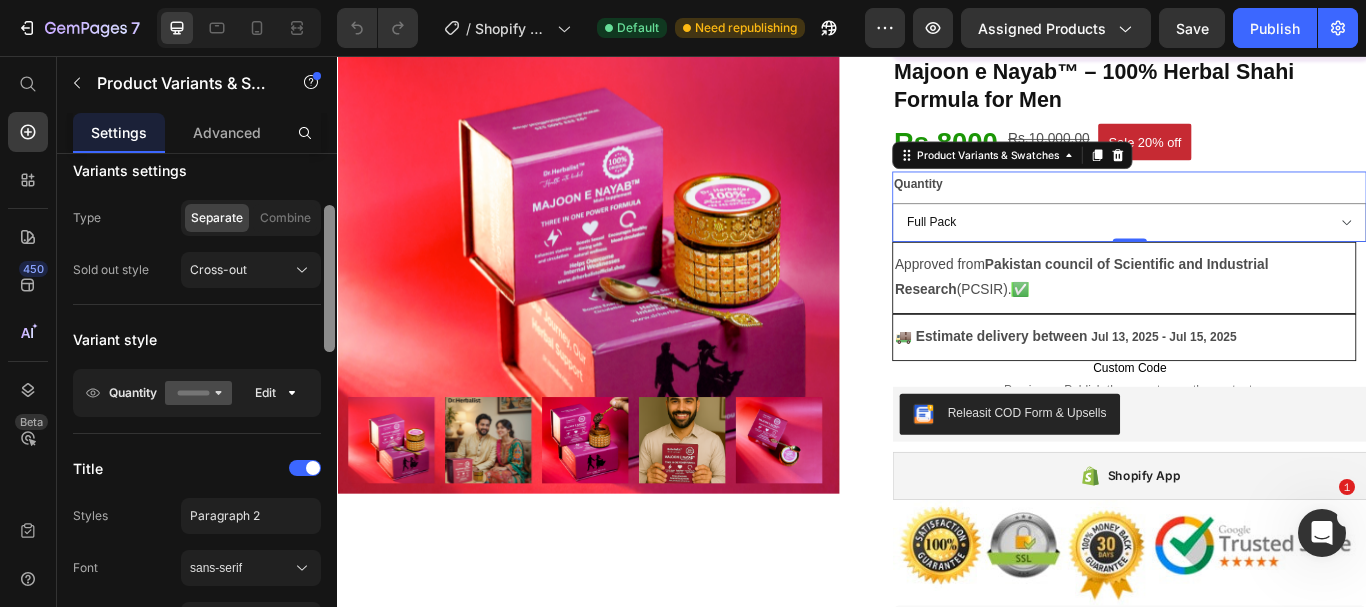 drag, startPoint x: 329, startPoint y: 293, endPoint x: 326, endPoint y: 345, distance: 52.086468 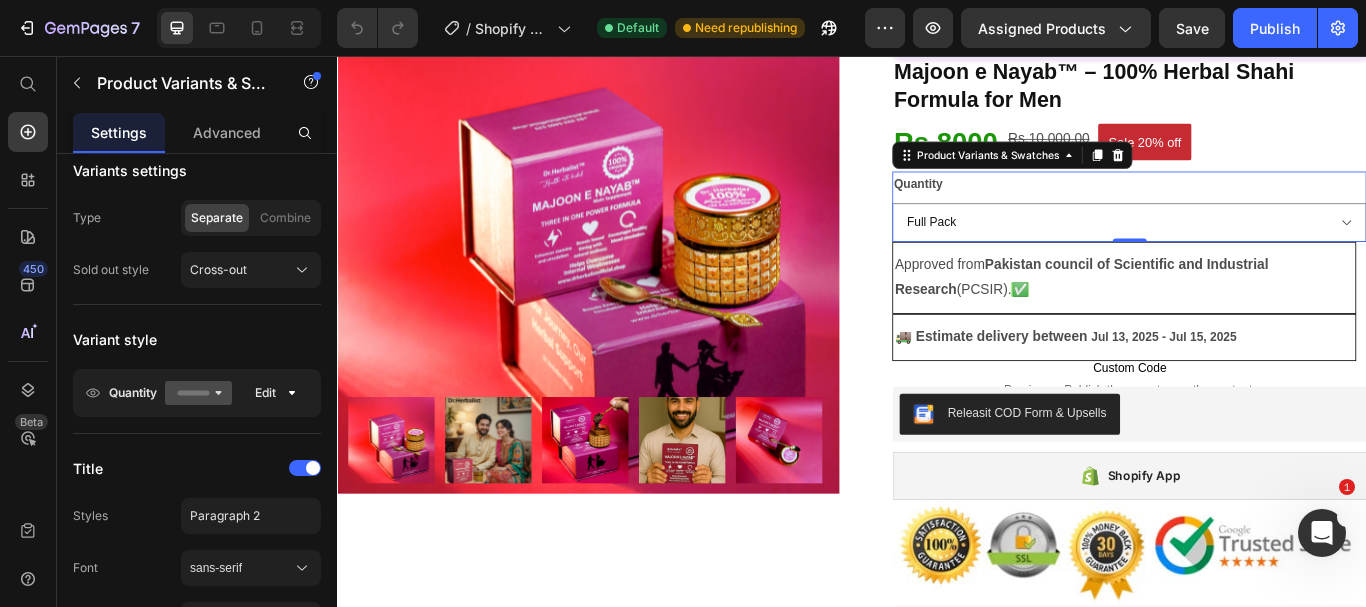 click 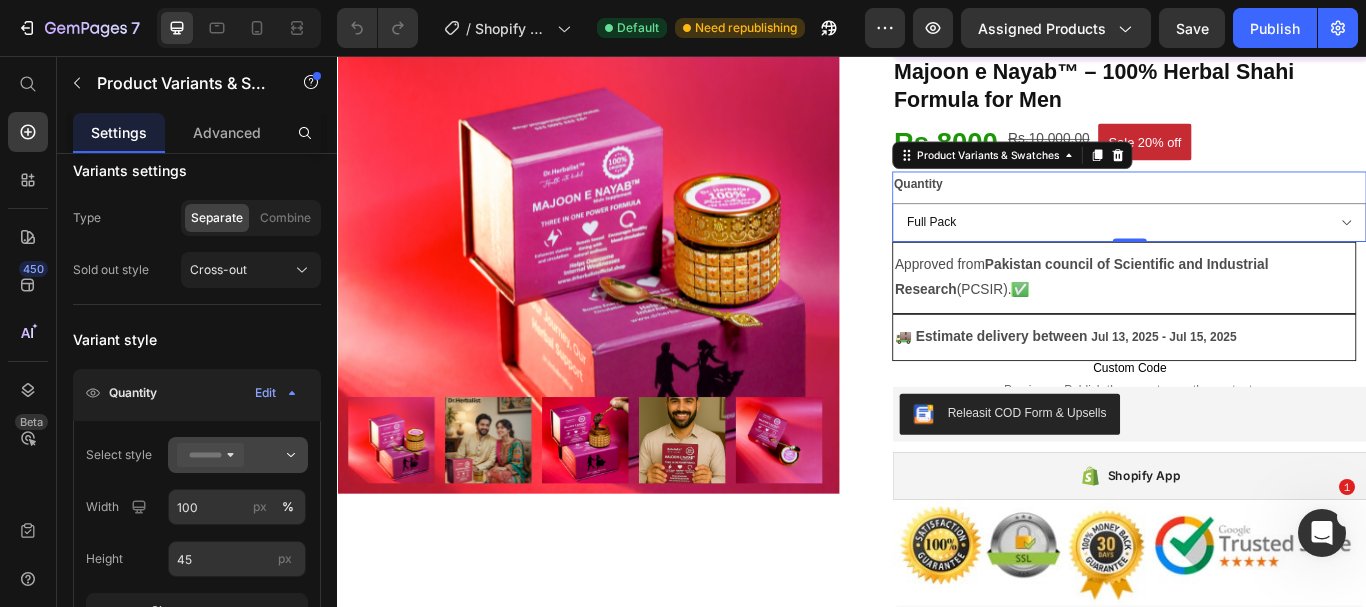click at bounding box center (238, 455) 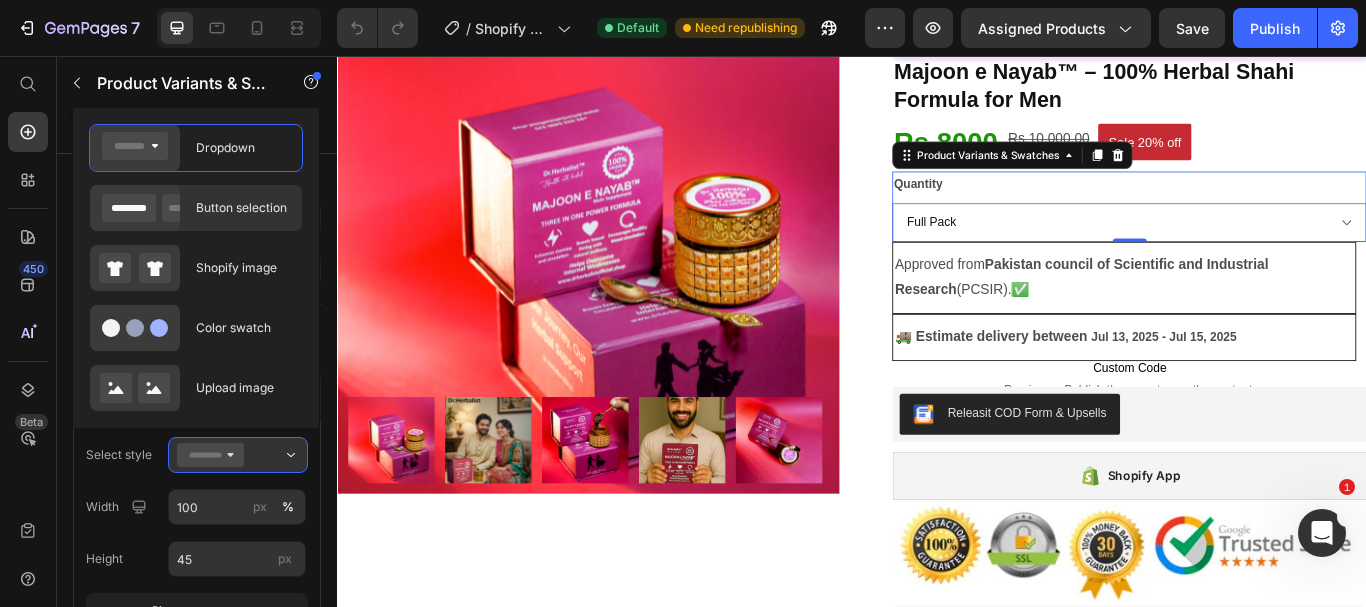 click 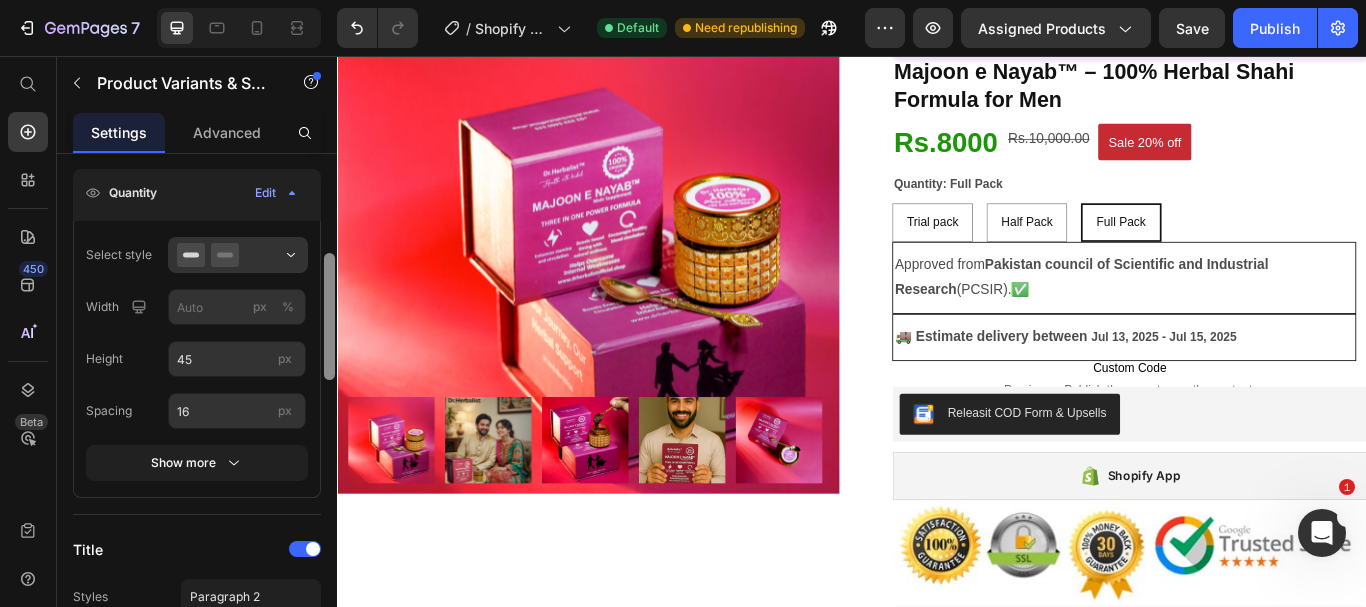 scroll, scrollTop: 387, scrollLeft: 0, axis: vertical 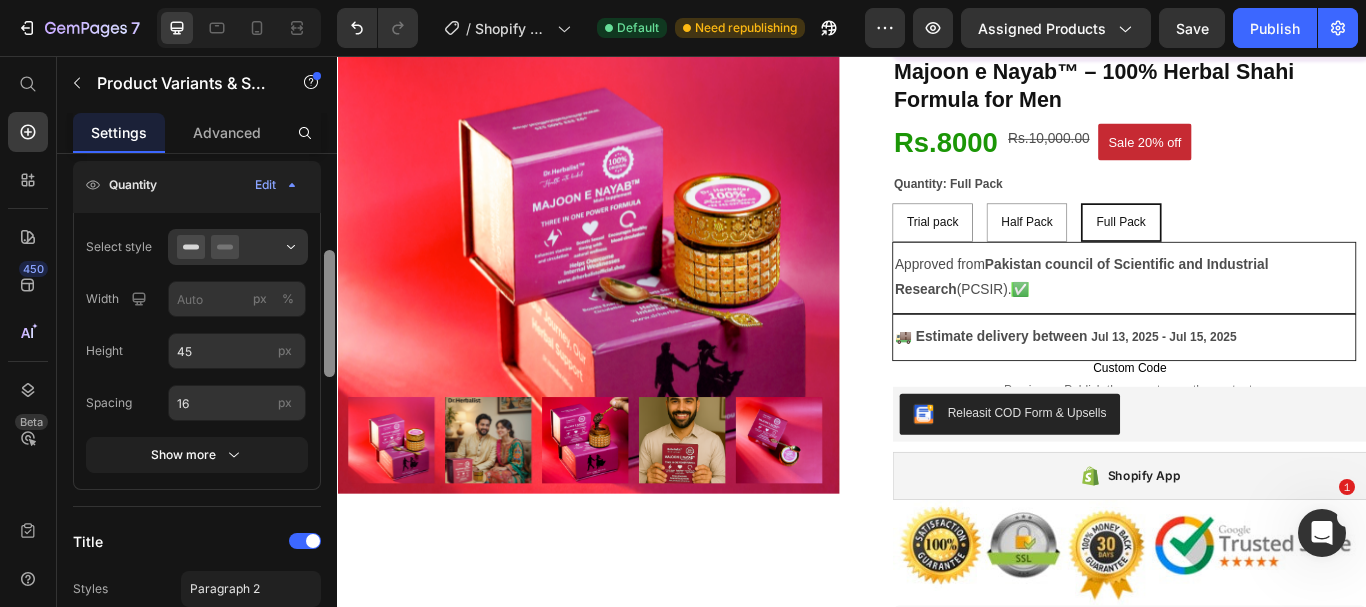 drag, startPoint x: 324, startPoint y: 307, endPoint x: 330, endPoint y: 359, distance: 52.34501 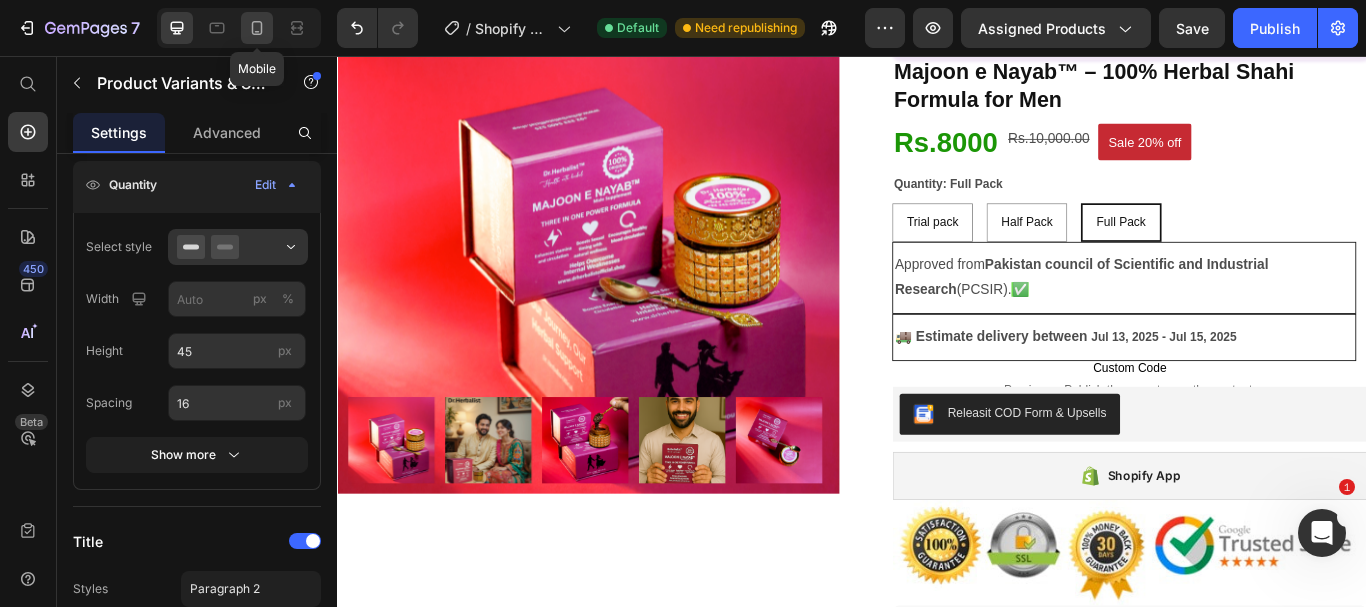 click 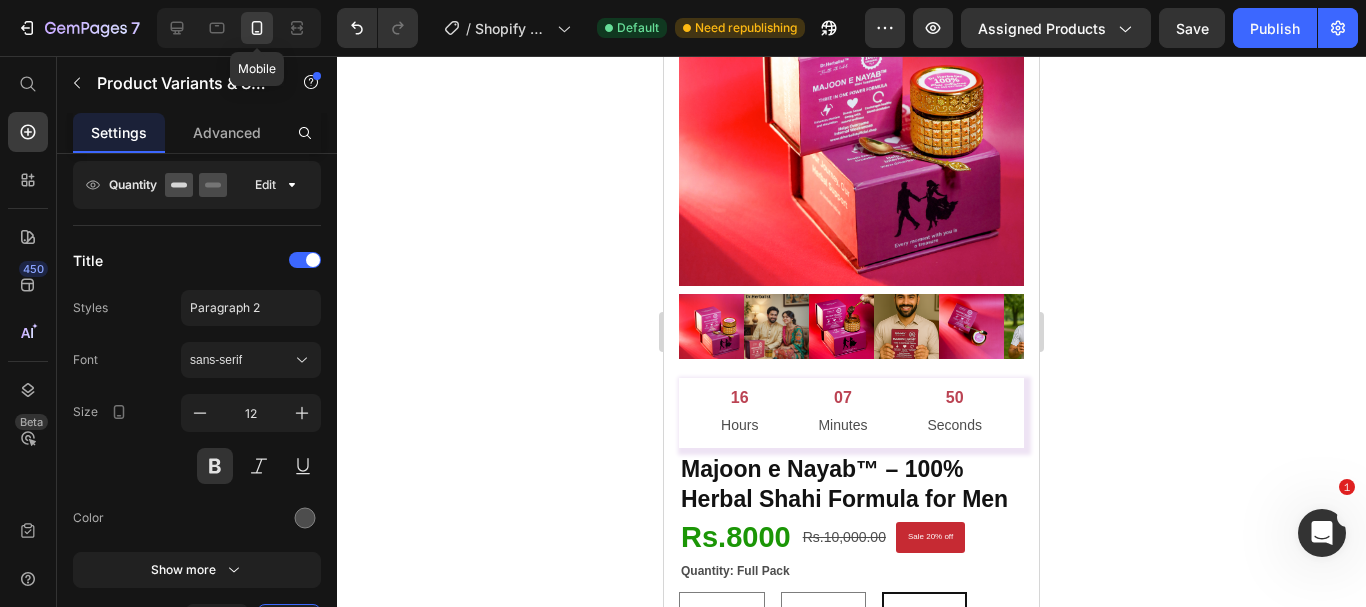 scroll, scrollTop: 1035, scrollLeft: 0, axis: vertical 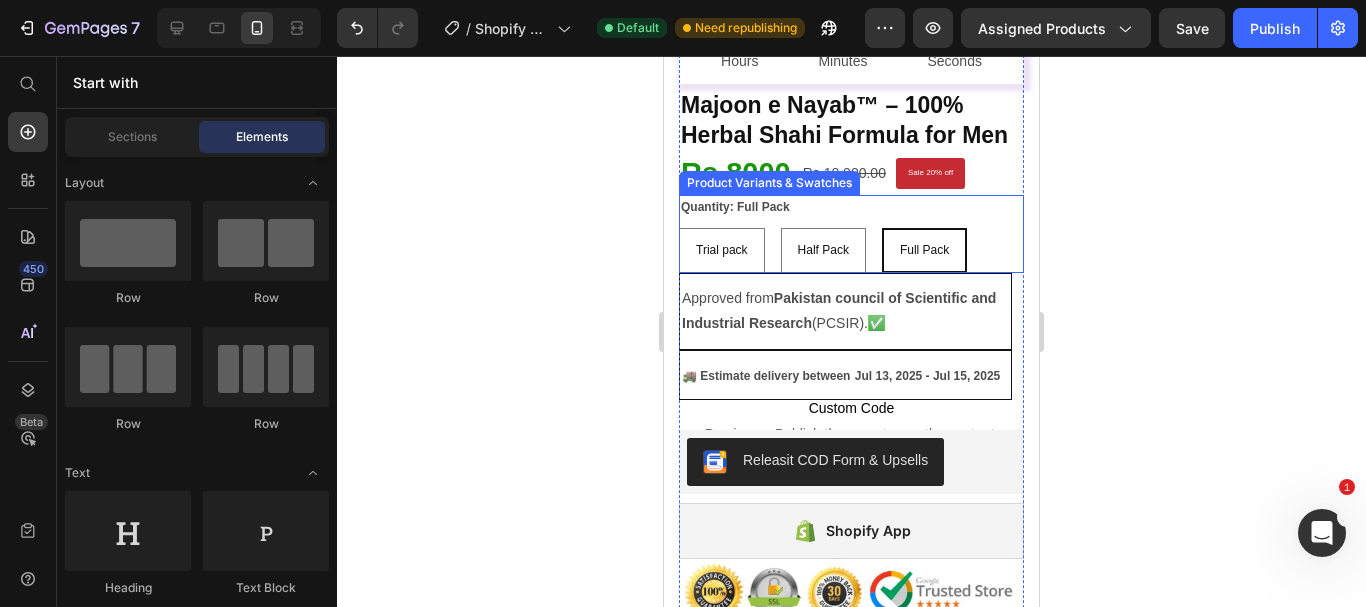 click on "Trial pack Trial pack Trial pack Half Pack Half Pack Half Pack Full Pack Full Pack Full Pack" at bounding box center [851, 250] 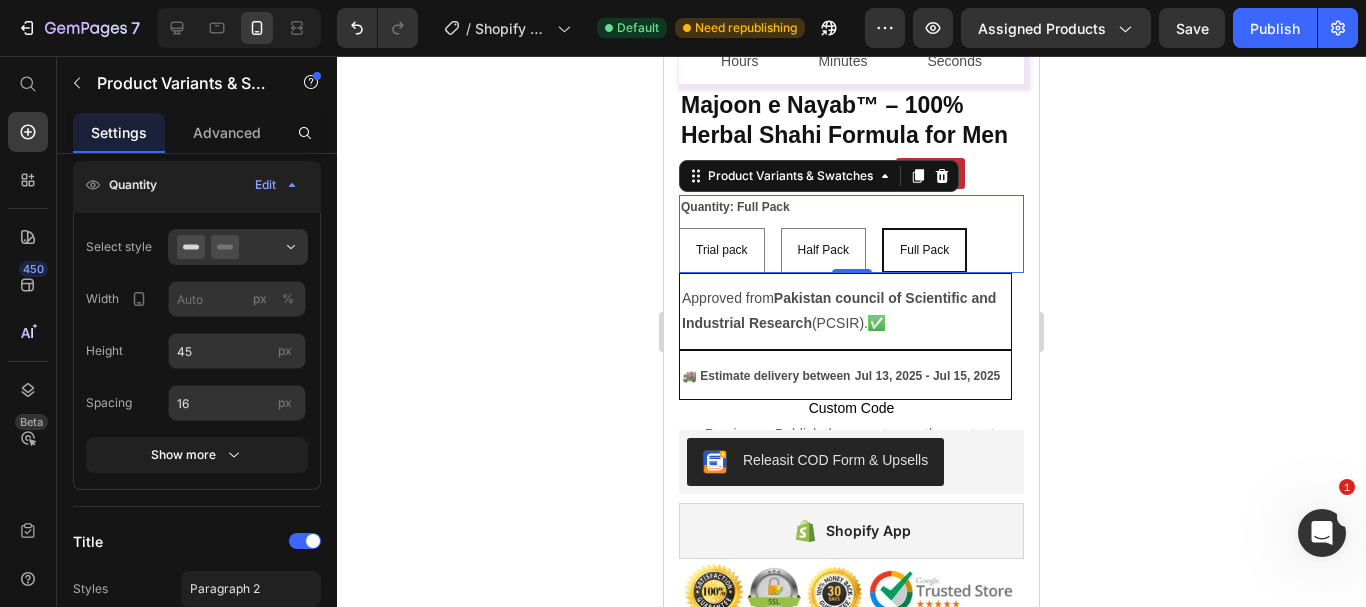 click on "Full Pack" at bounding box center [924, 250] 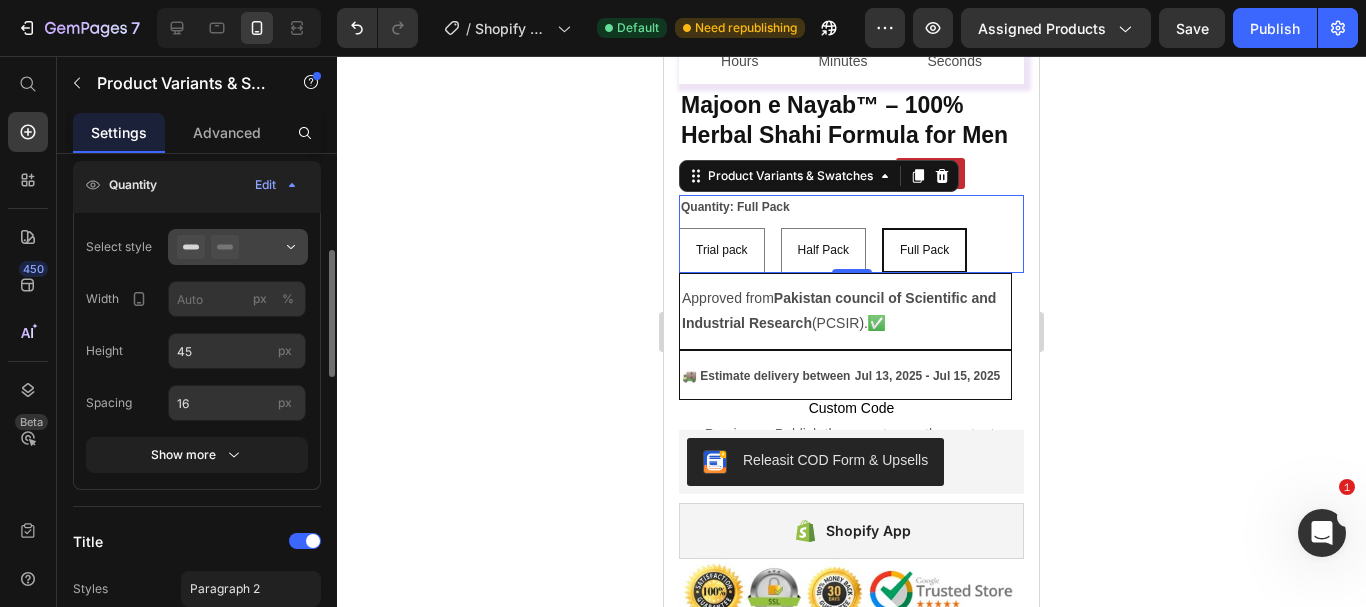 click at bounding box center [238, 247] 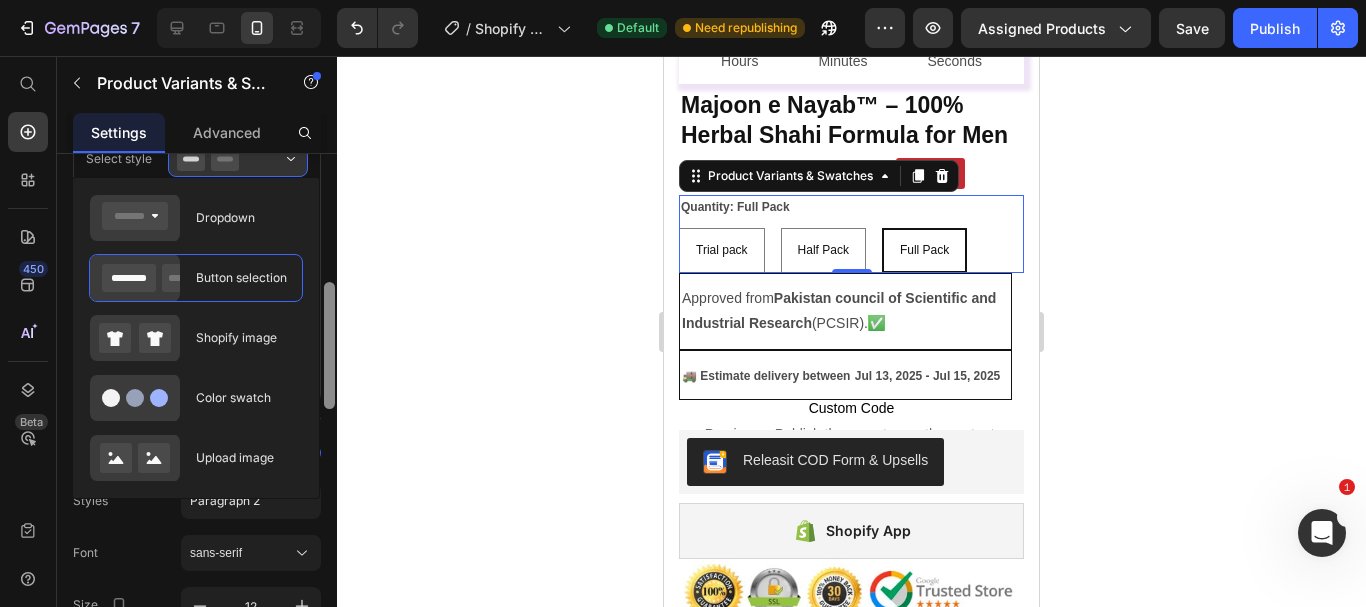 scroll, scrollTop: 491, scrollLeft: 0, axis: vertical 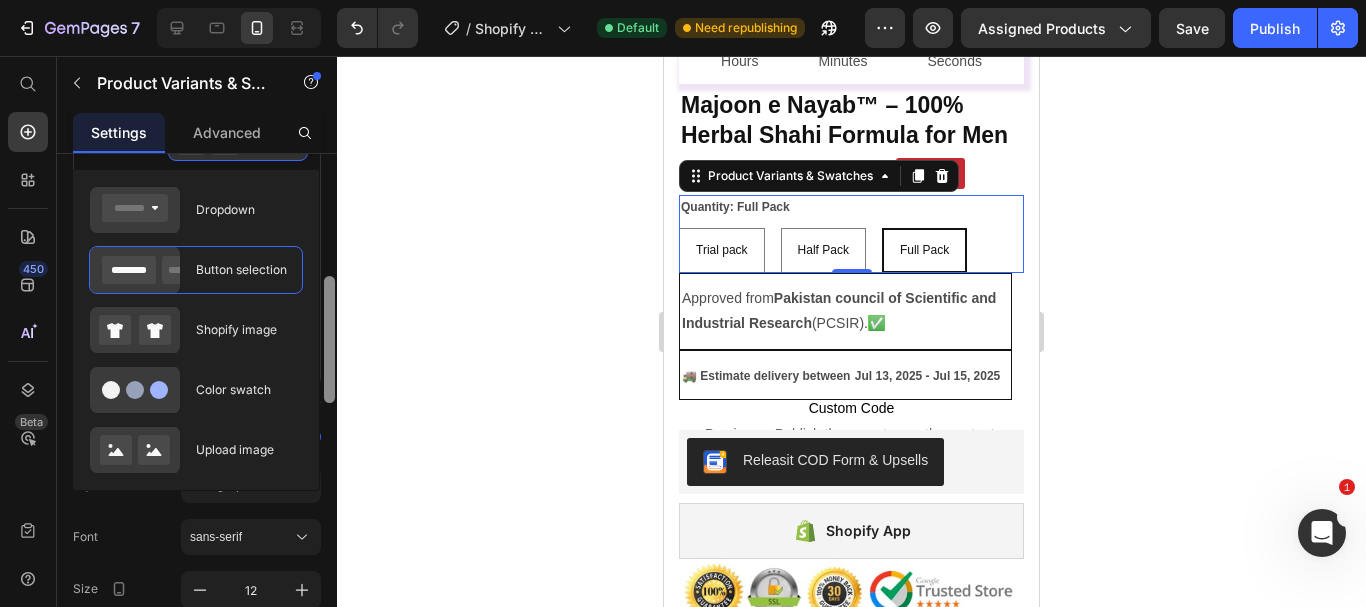 drag, startPoint x: 332, startPoint y: 294, endPoint x: 330, endPoint y: 320, distance: 26.076809 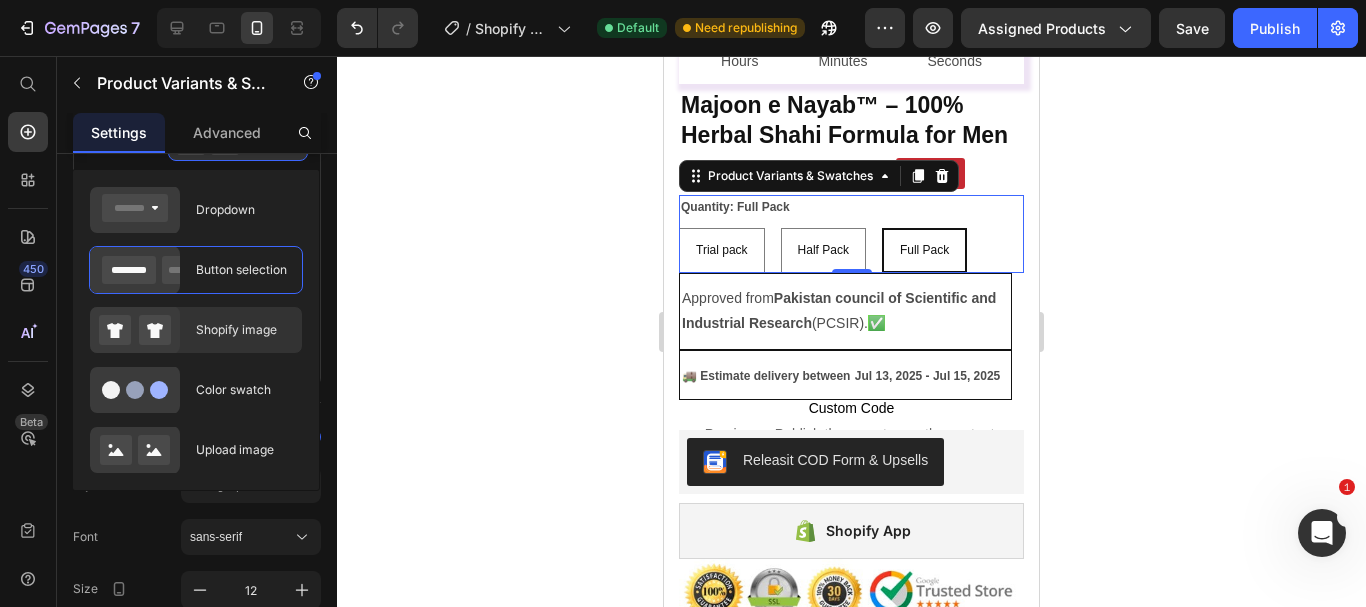 click on "Shopify image" 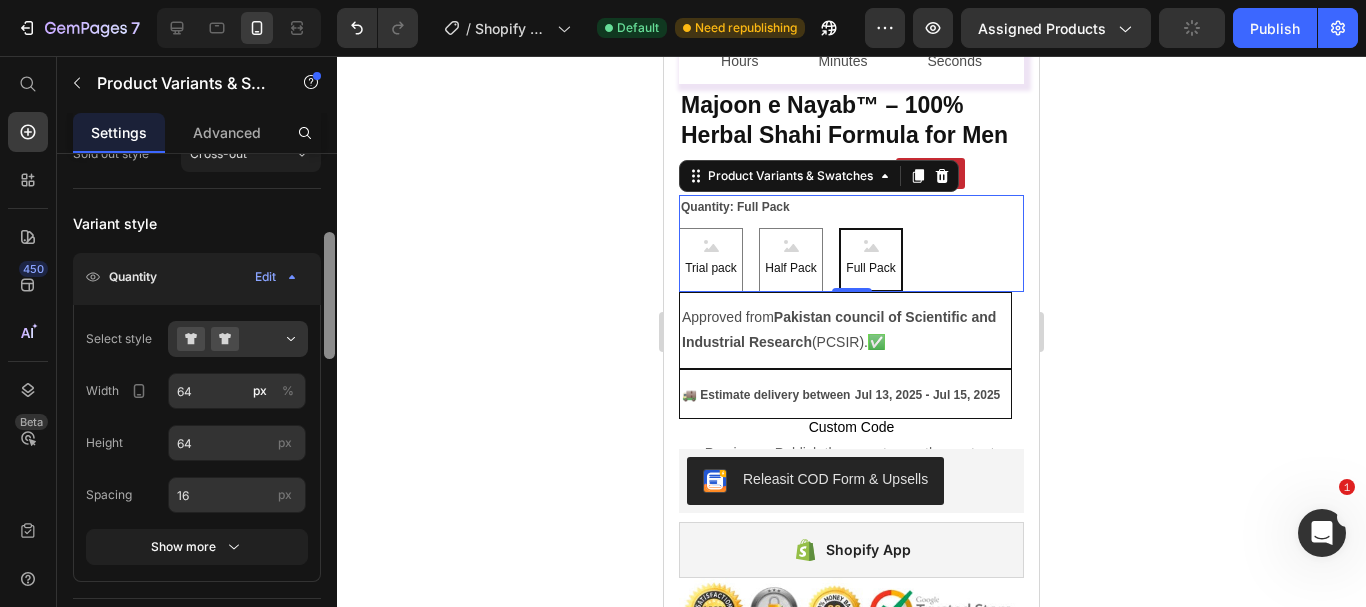 scroll, scrollTop: 279, scrollLeft: 0, axis: vertical 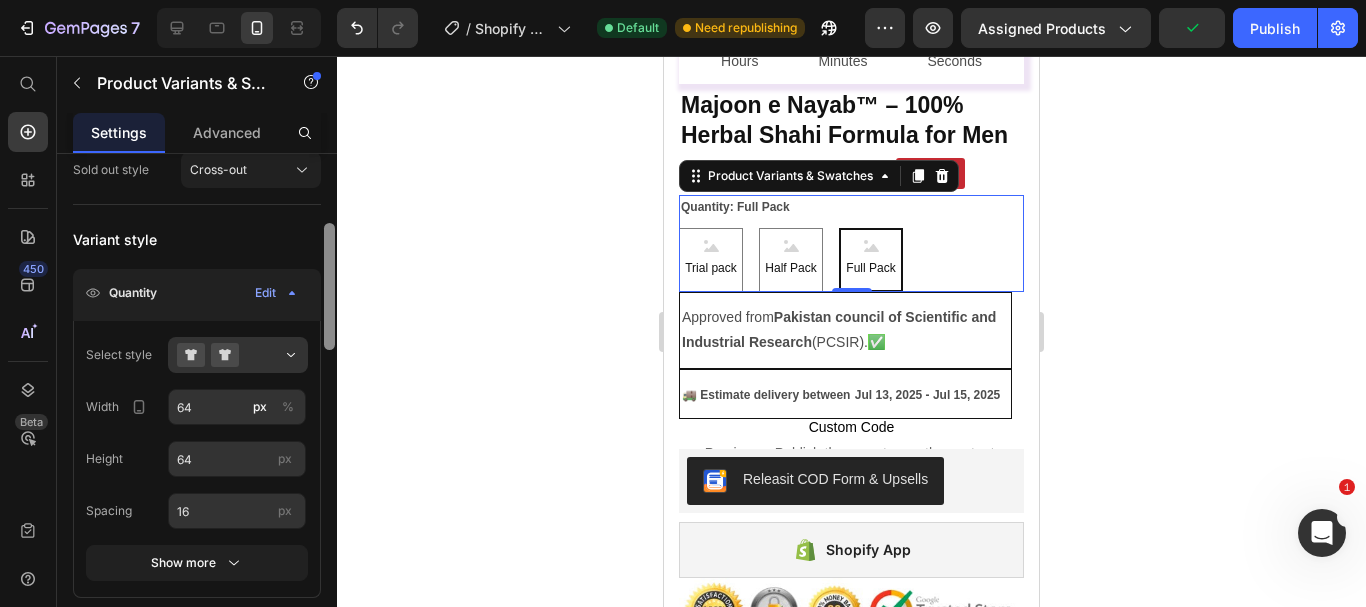 drag, startPoint x: 331, startPoint y: 296, endPoint x: 326, endPoint y: 243, distance: 53.235325 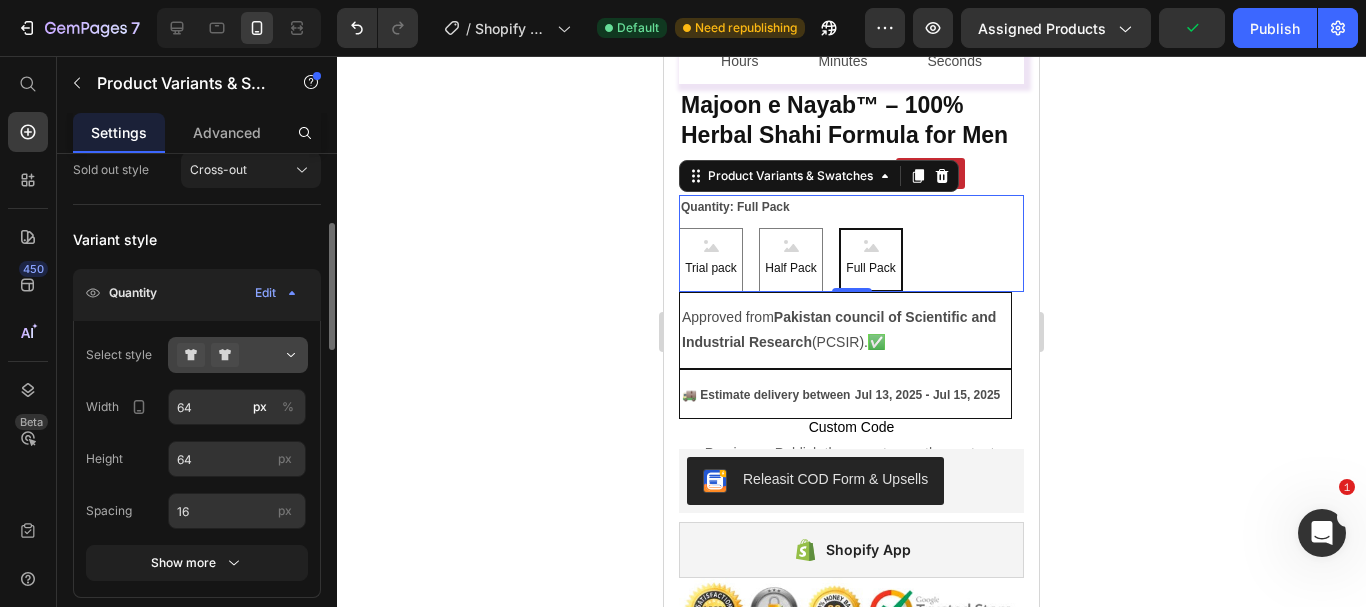 click at bounding box center (238, 355) 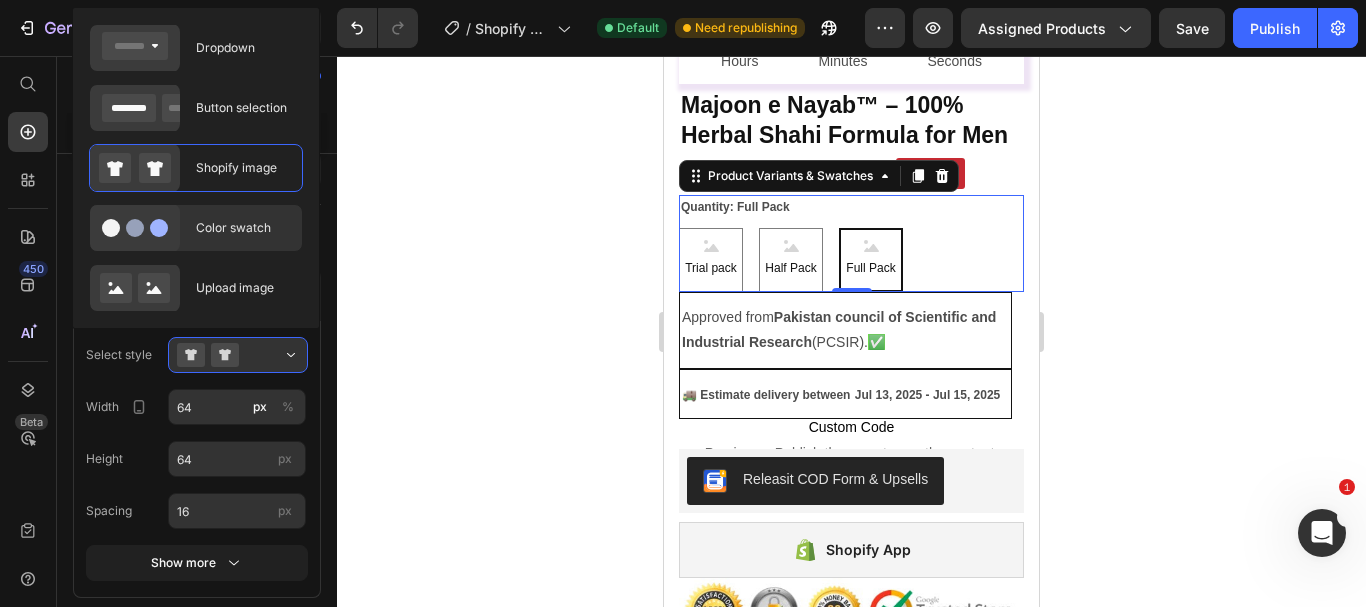click on "Color swatch" at bounding box center (243, 228) 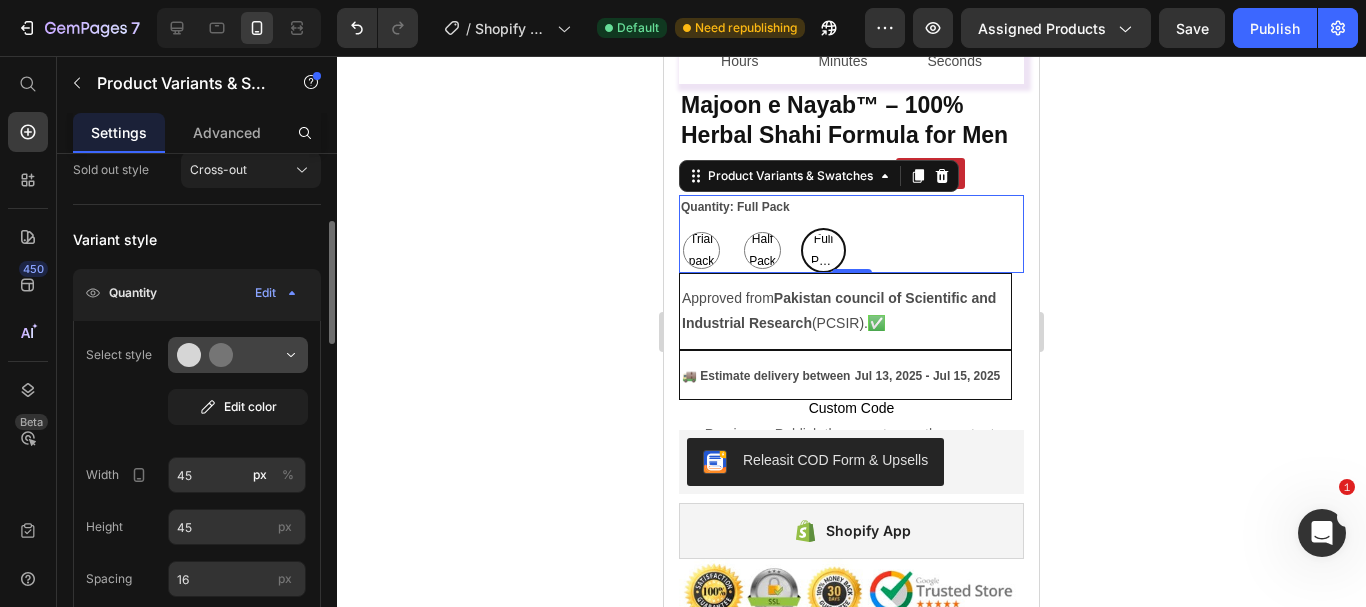 click at bounding box center [238, 355] 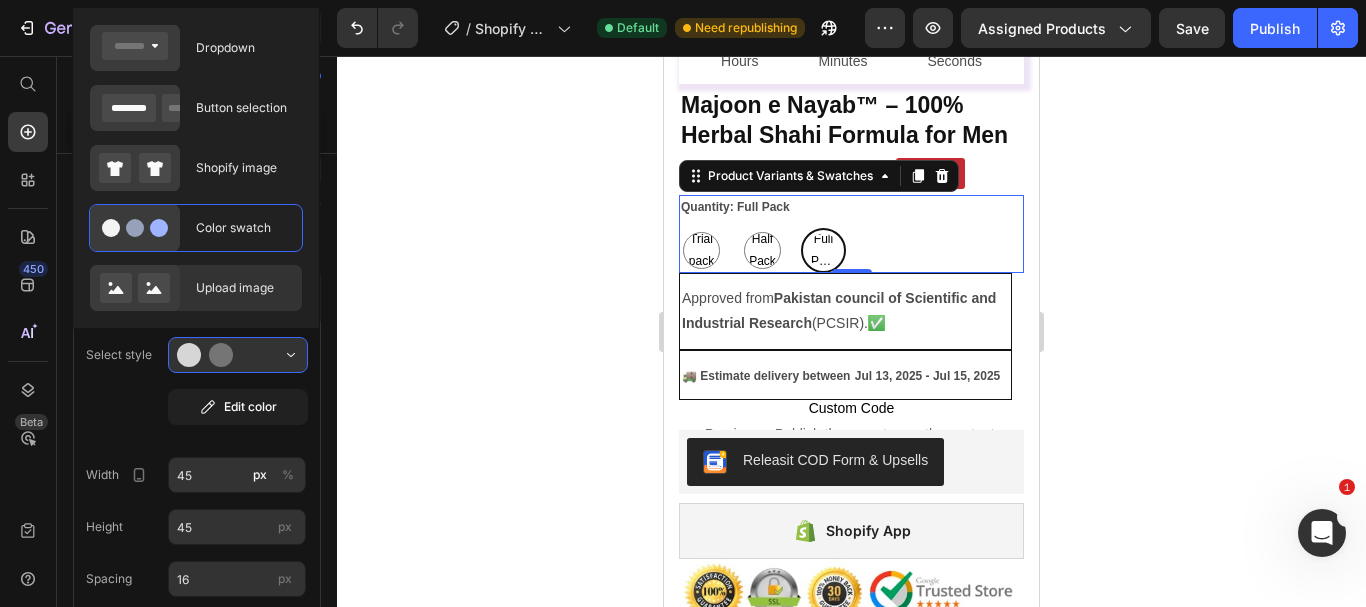 click on "Upload image" 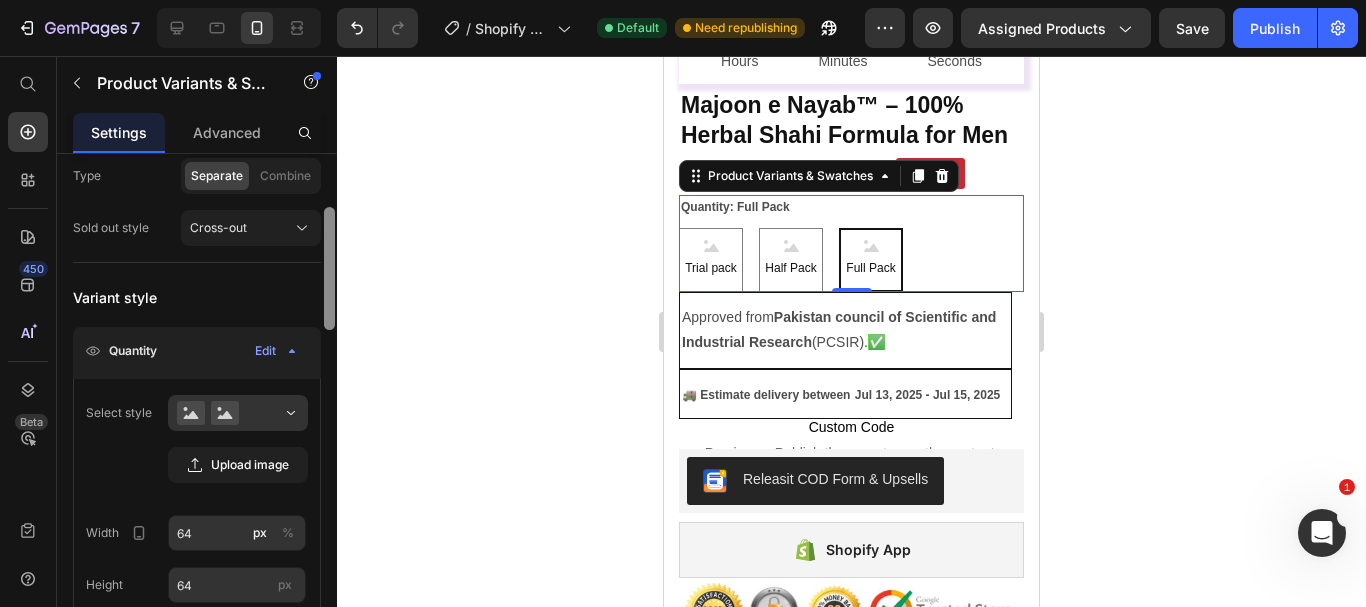 scroll, scrollTop: 225, scrollLeft: 0, axis: vertical 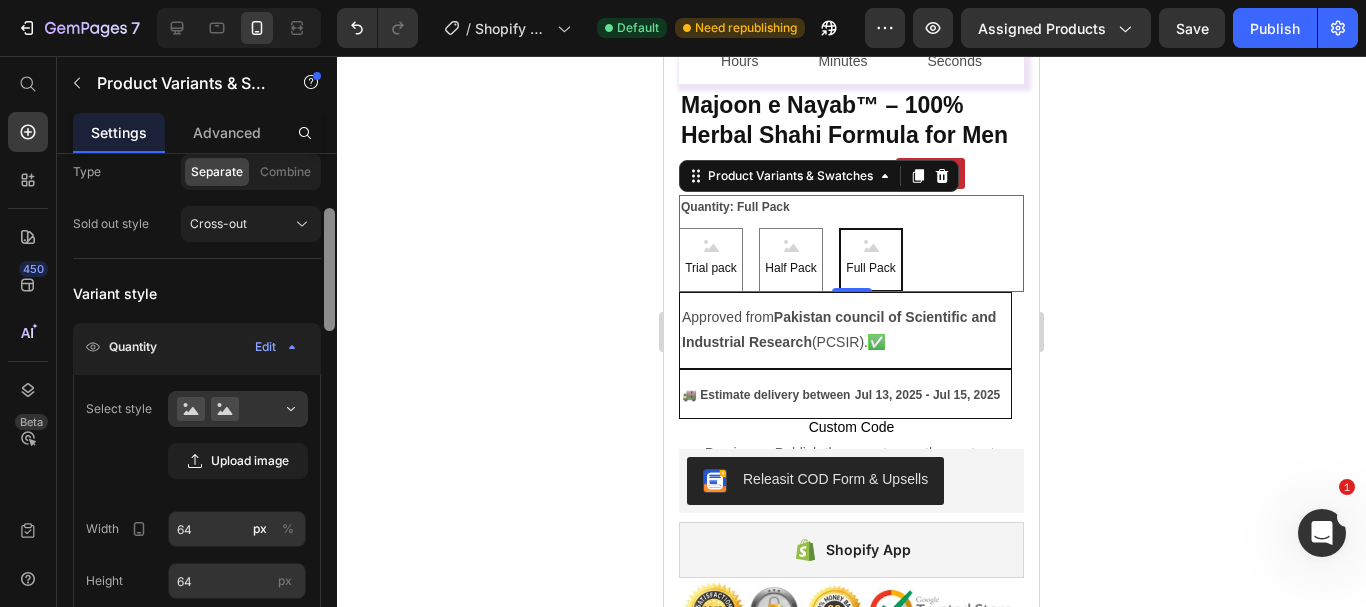 drag, startPoint x: 331, startPoint y: 258, endPoint x: 337, endPoint y: 245, distance: 14.3178215 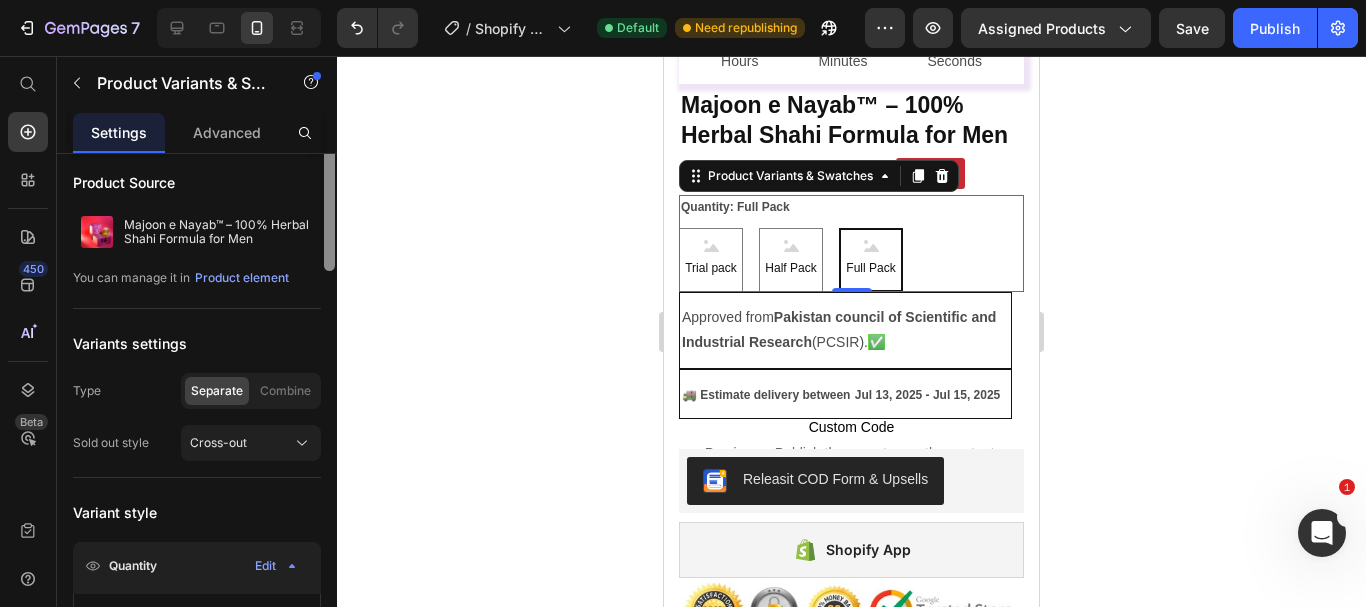 scroll, scrollTop: 0, scrollLeft: 0, axis: both 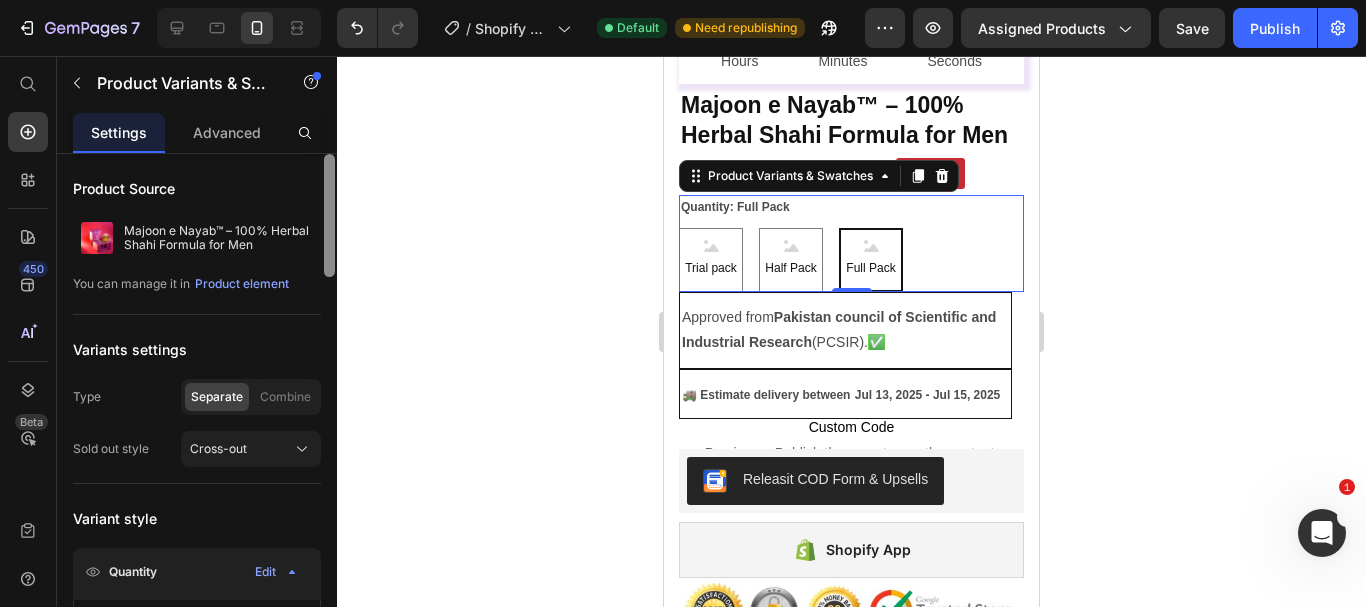 drag, startPoint x: 329, startPoint y: 243, endPoint x: 349, endPoint y: 152, distance: 93.17188 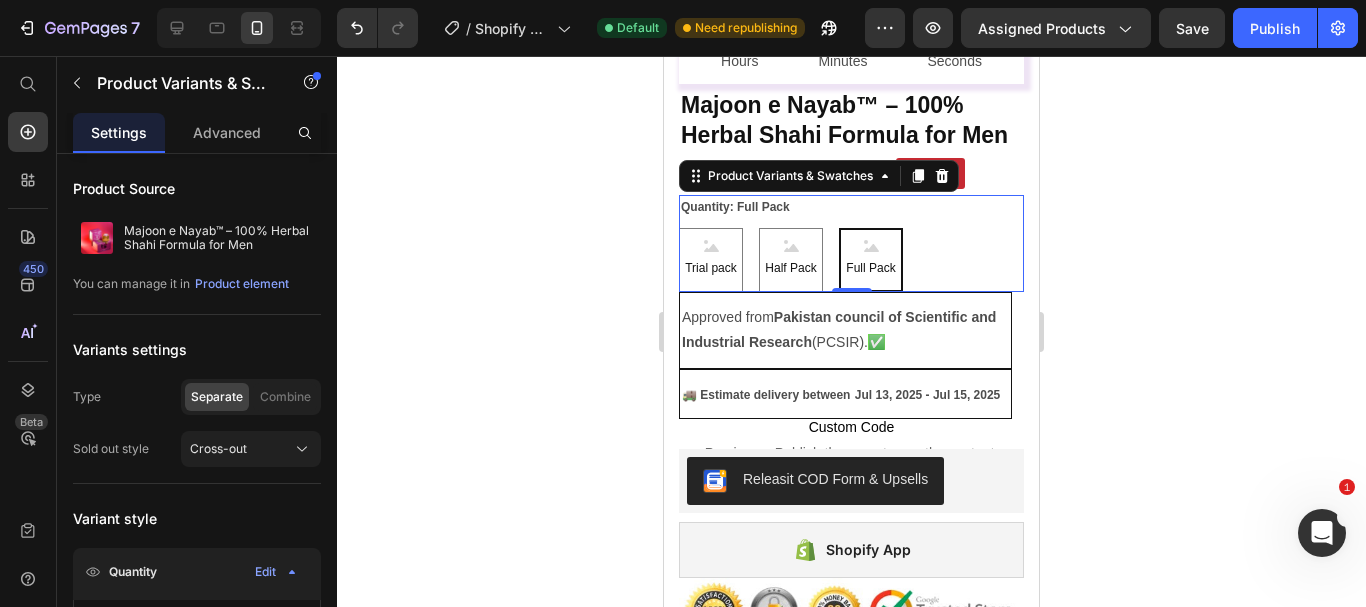 click on "Trial pack Trial pack Trial pack Half Pack Half Pack Half Pack Full Pack Full Pack Full Pack" at bounding box center [851, 260] 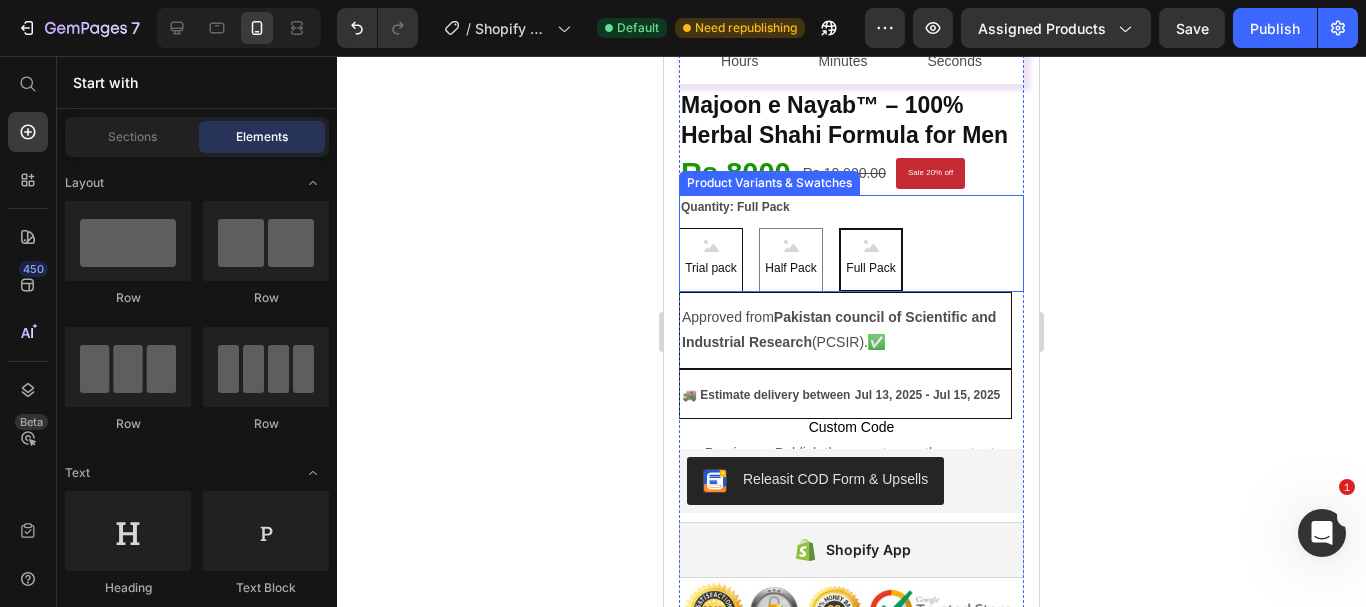 click on "Trial pack" at bounding box center [711, 260] 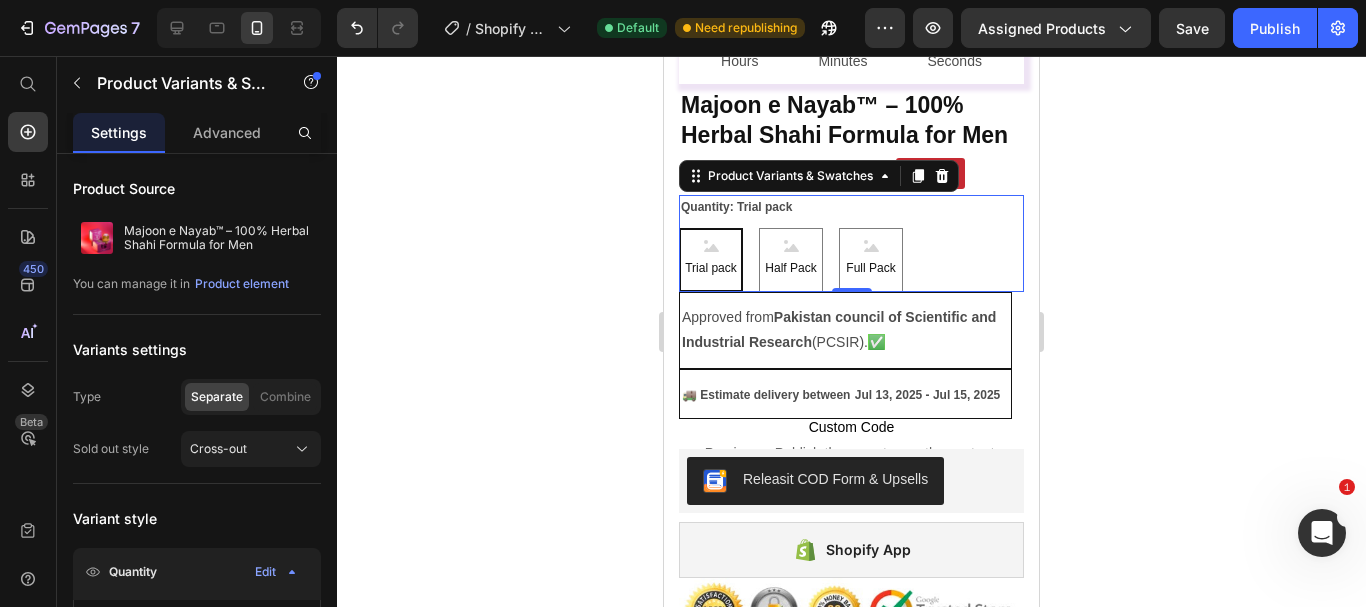 click on "Trial pack Trial pack Trial pack Half Pack Half Pack Half Pack Full Pack Full Pack Full Pack" at bounding box center [851, 260] 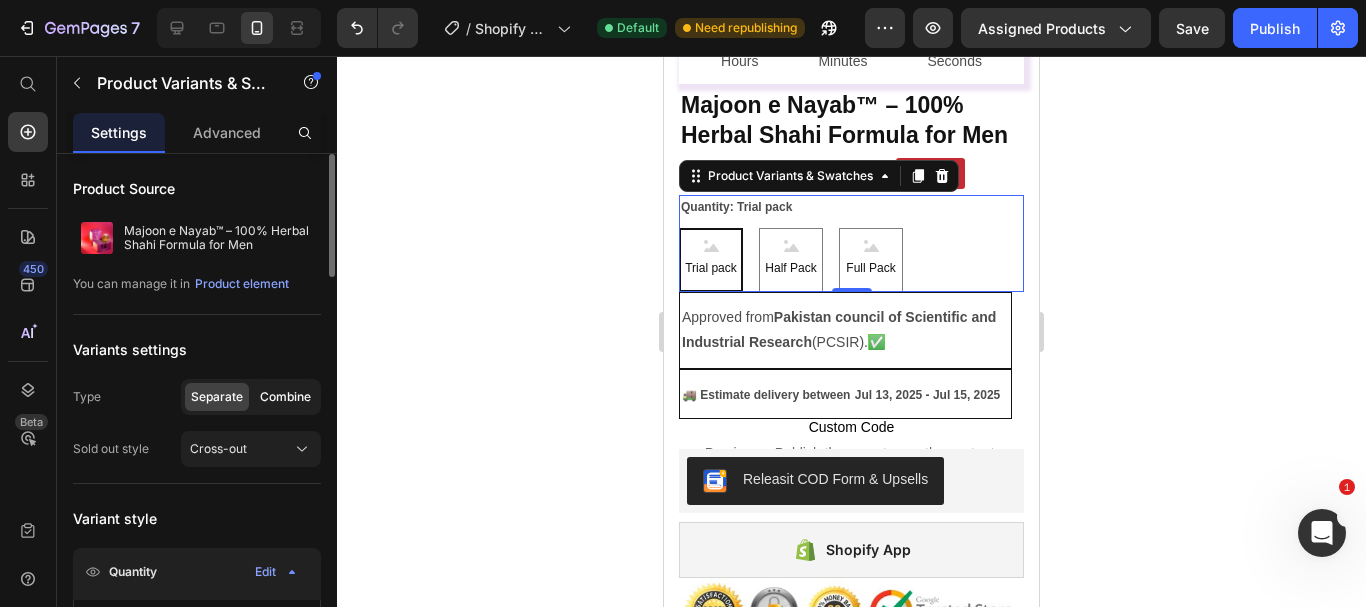 click on "Combine" 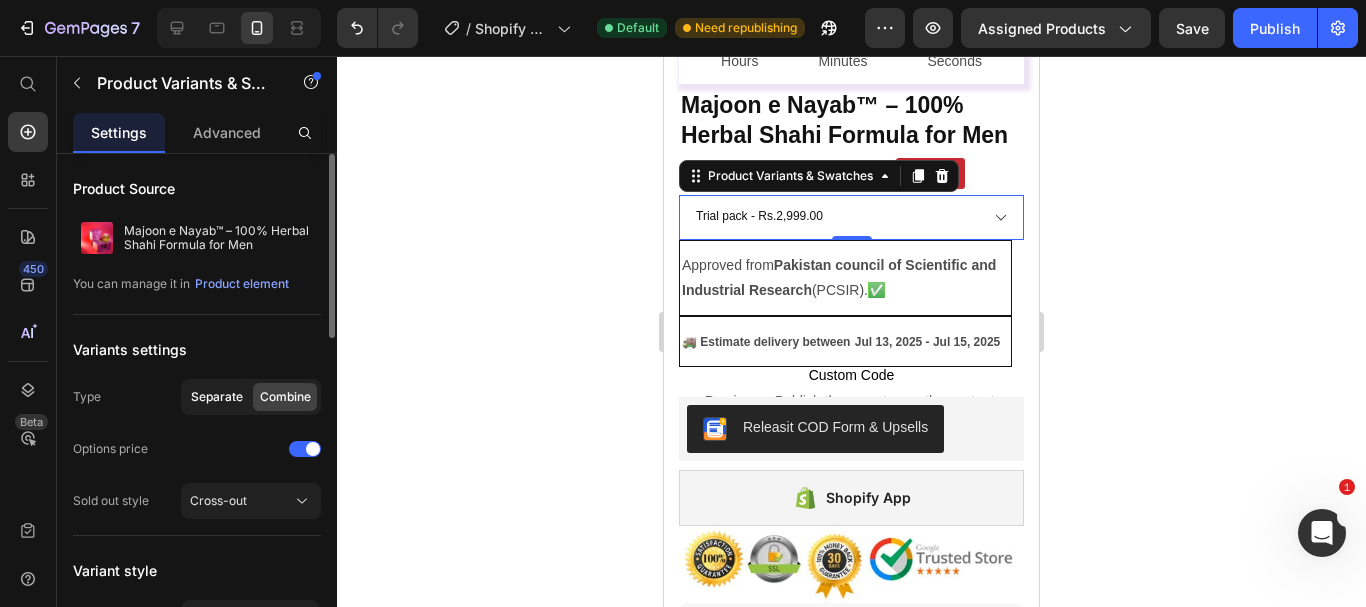 click on "Separate" 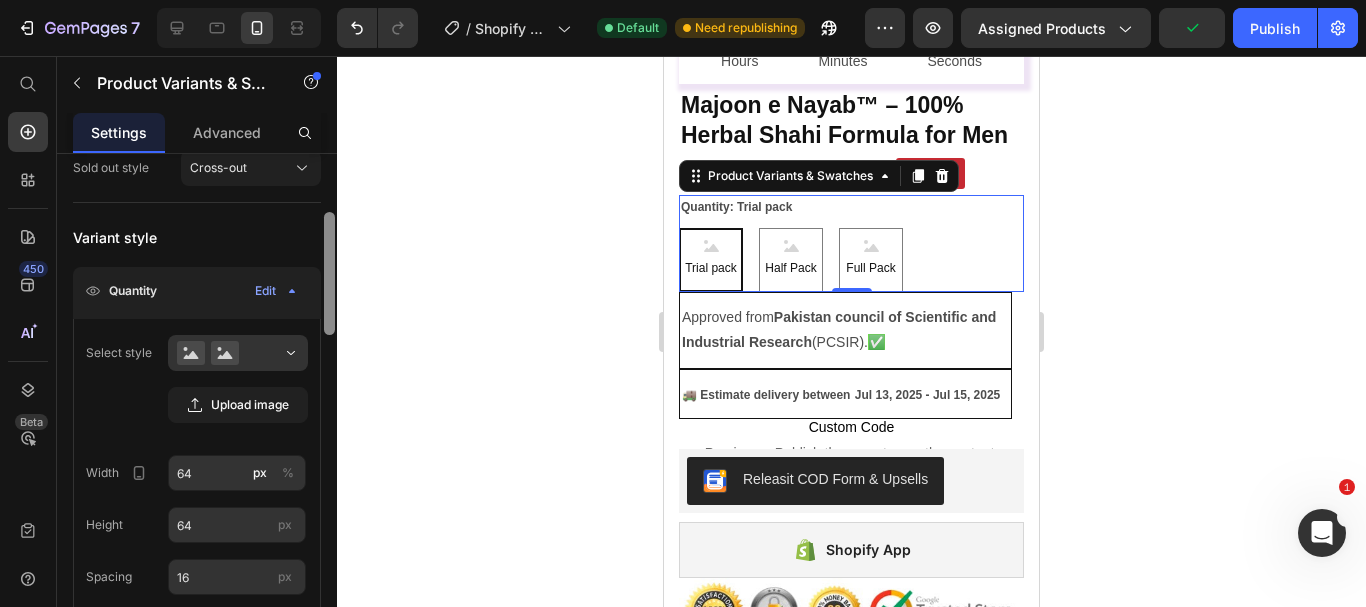 scroll, scrollTop: 285, scrollLeft: 0, axis: vertical 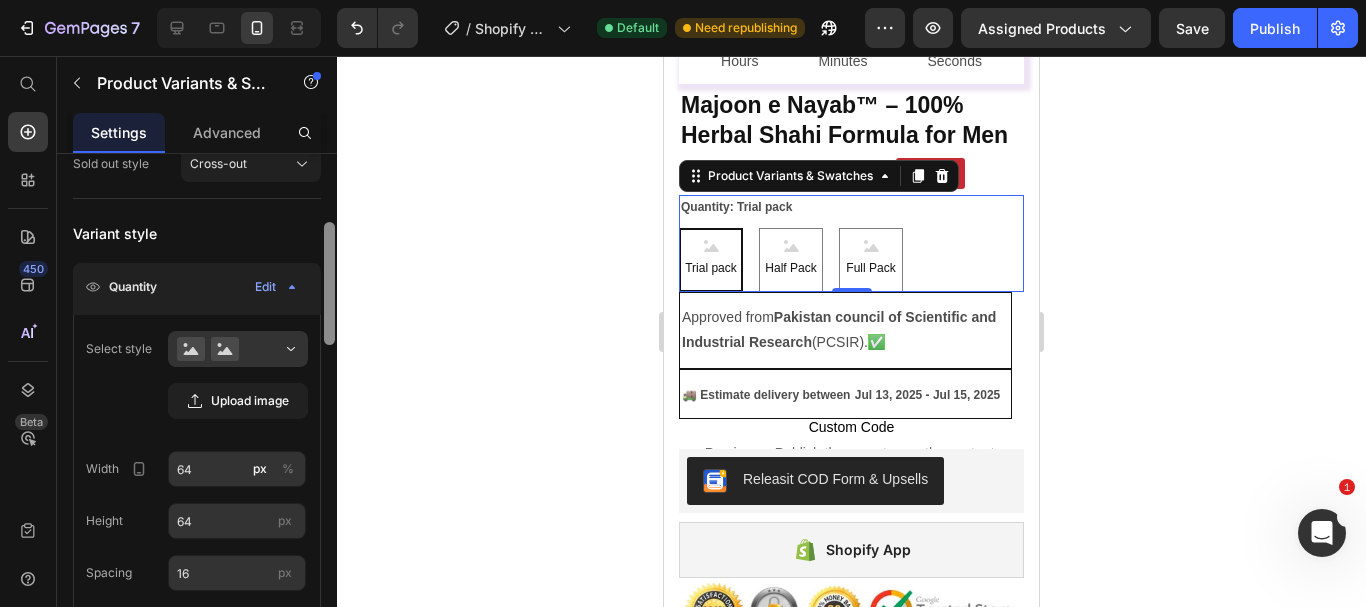 drag, startPoint x: 327, startPoint y: 264, endPoint x: 328, endPoint y: 333, distance: 69.00725 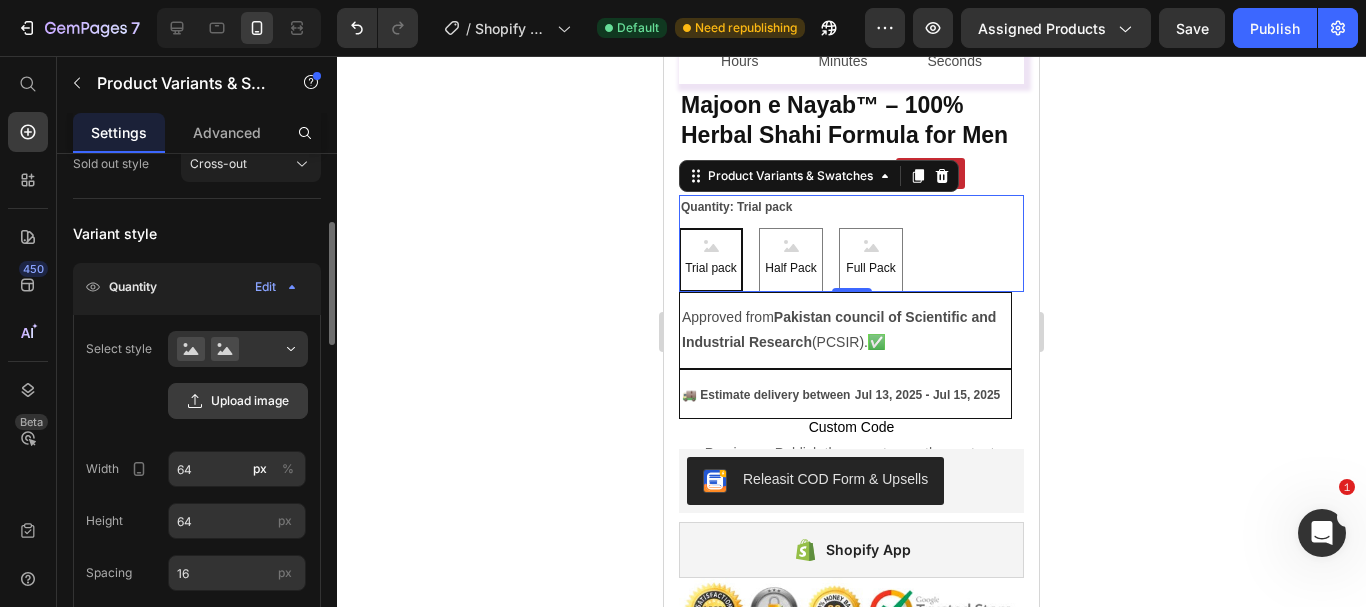 click on "Upload image" 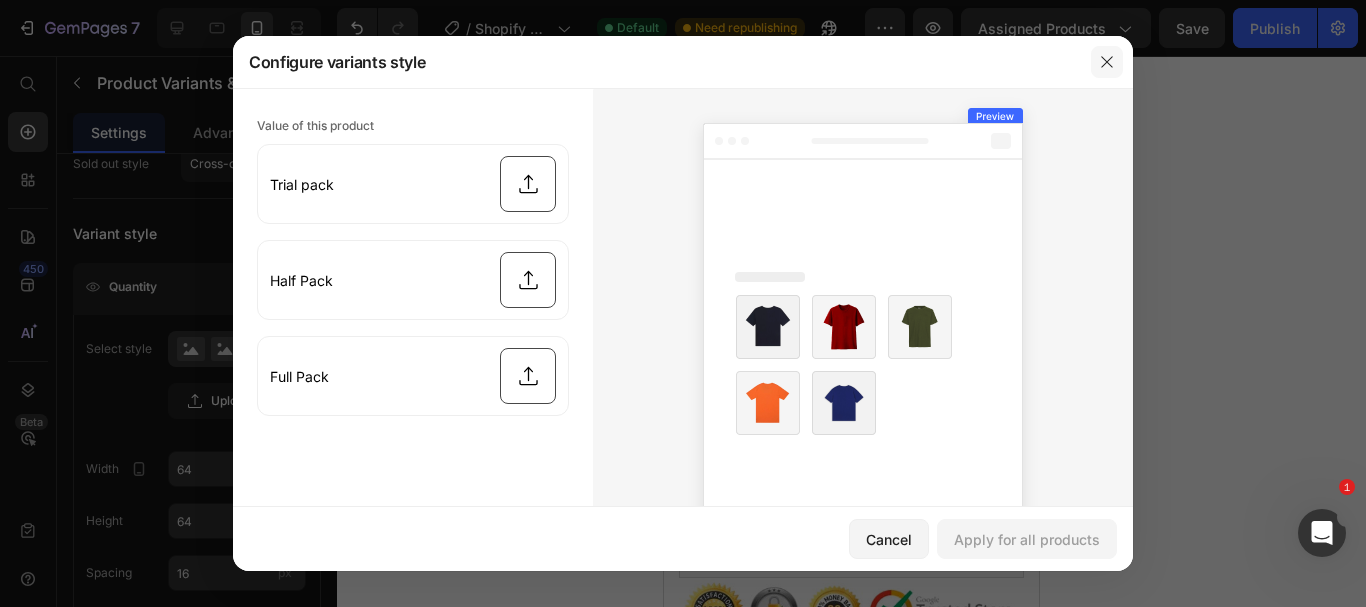 click 